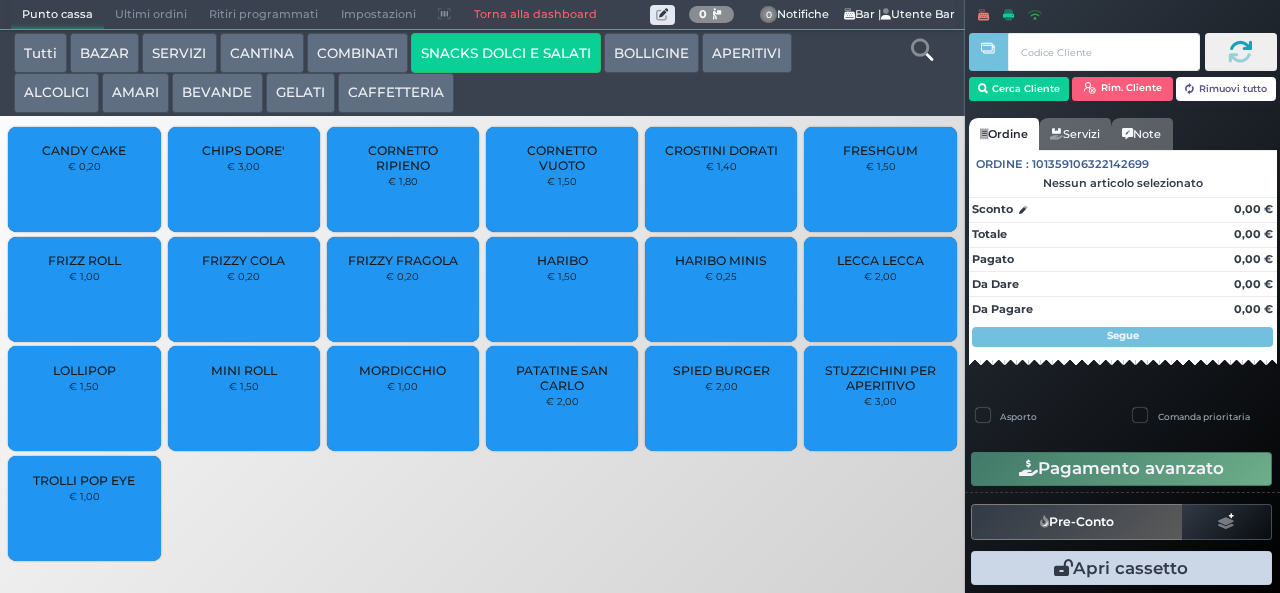 scroll, scrollTop: 0, scrollLeft: 0, axis: both 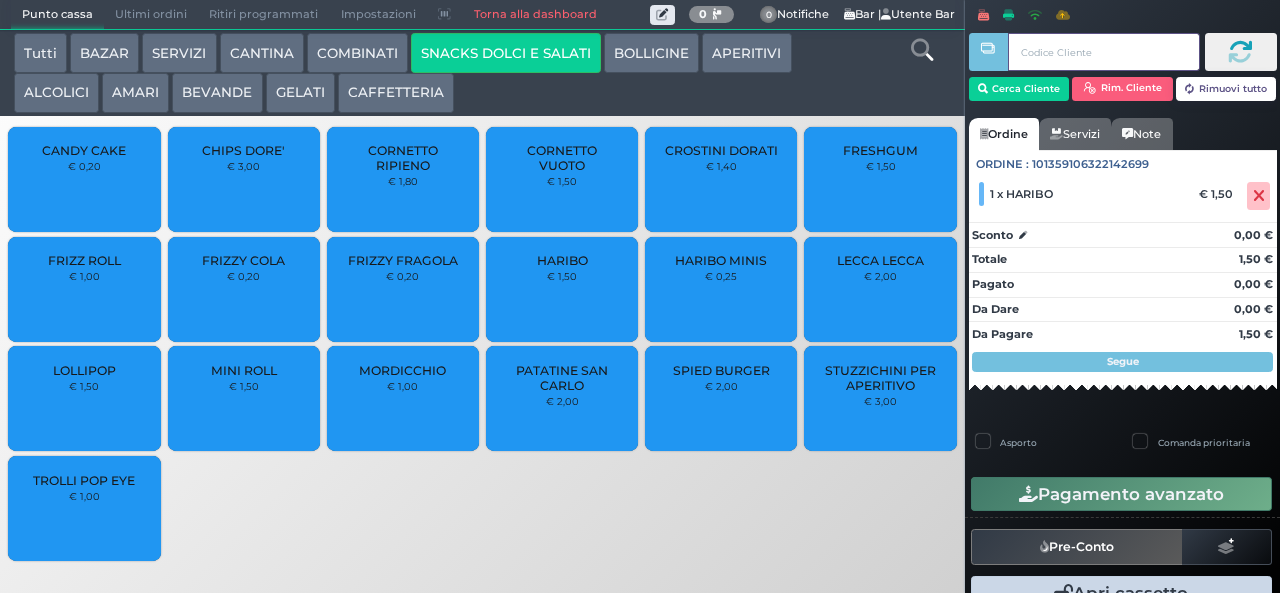 type 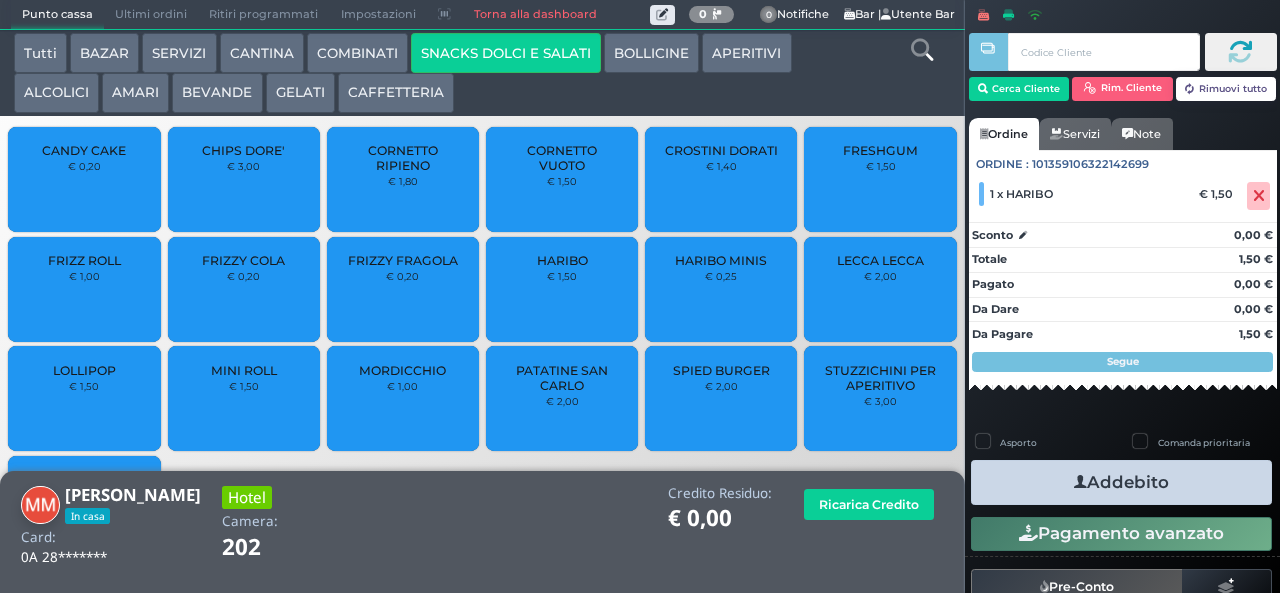 click on "Addebito" at bounding box center [1121, 482] 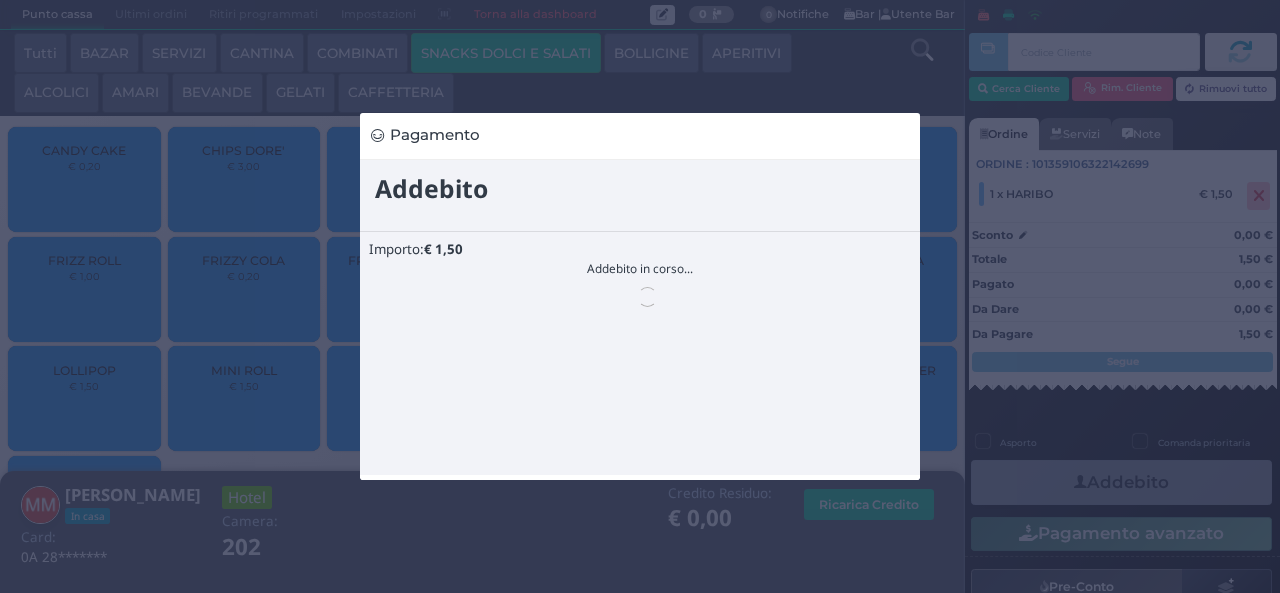scroll, scrollTop: 0, scrollLeft: 0, axis: both 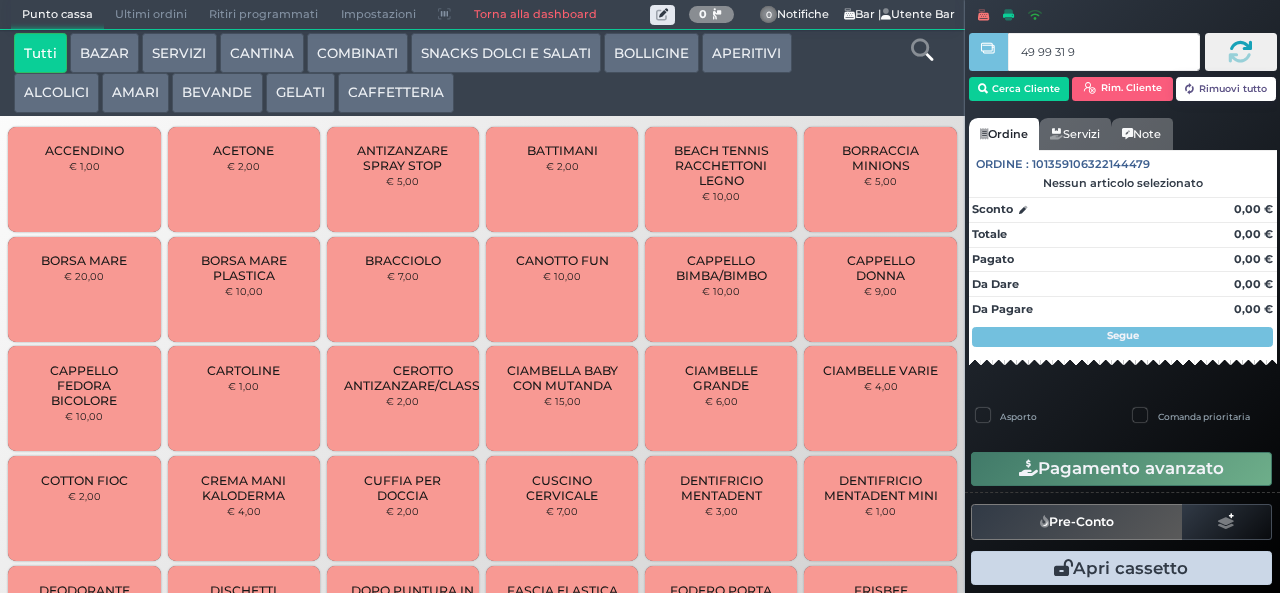 type on "49 99 31 95" 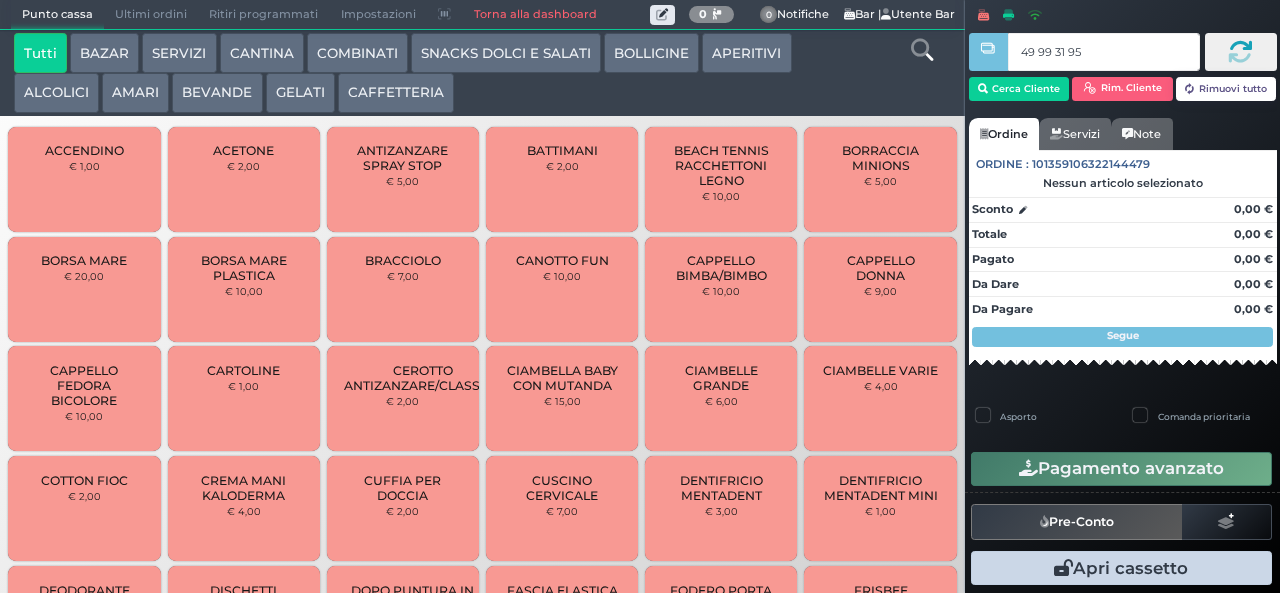 type 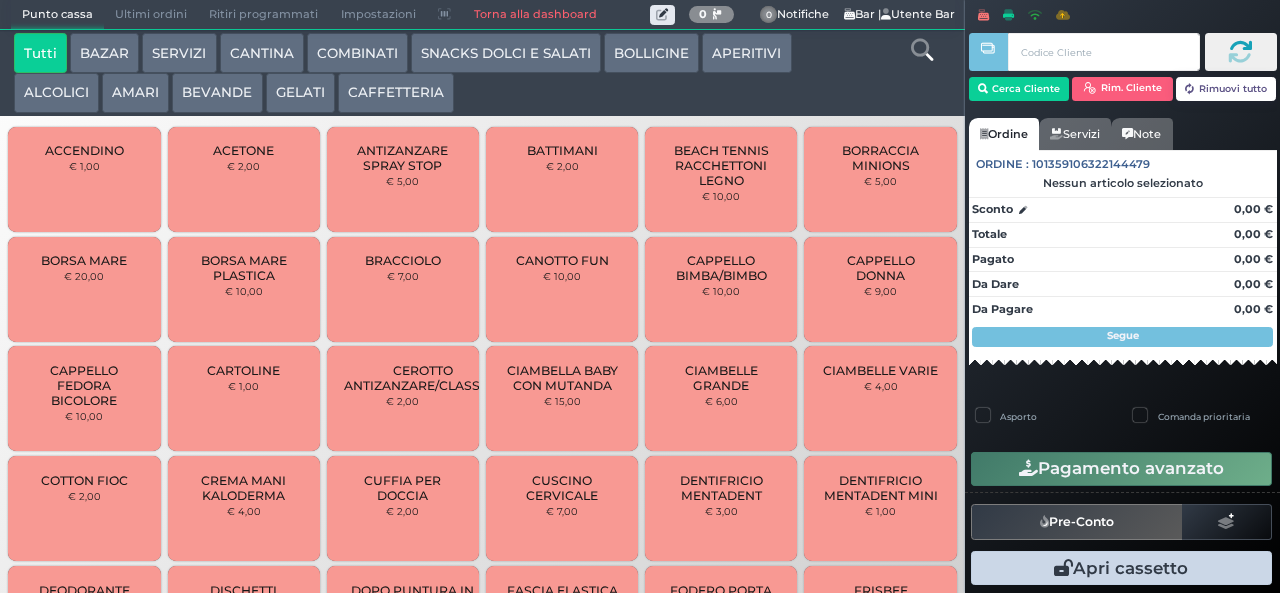 click at bounding box center (922, 50) 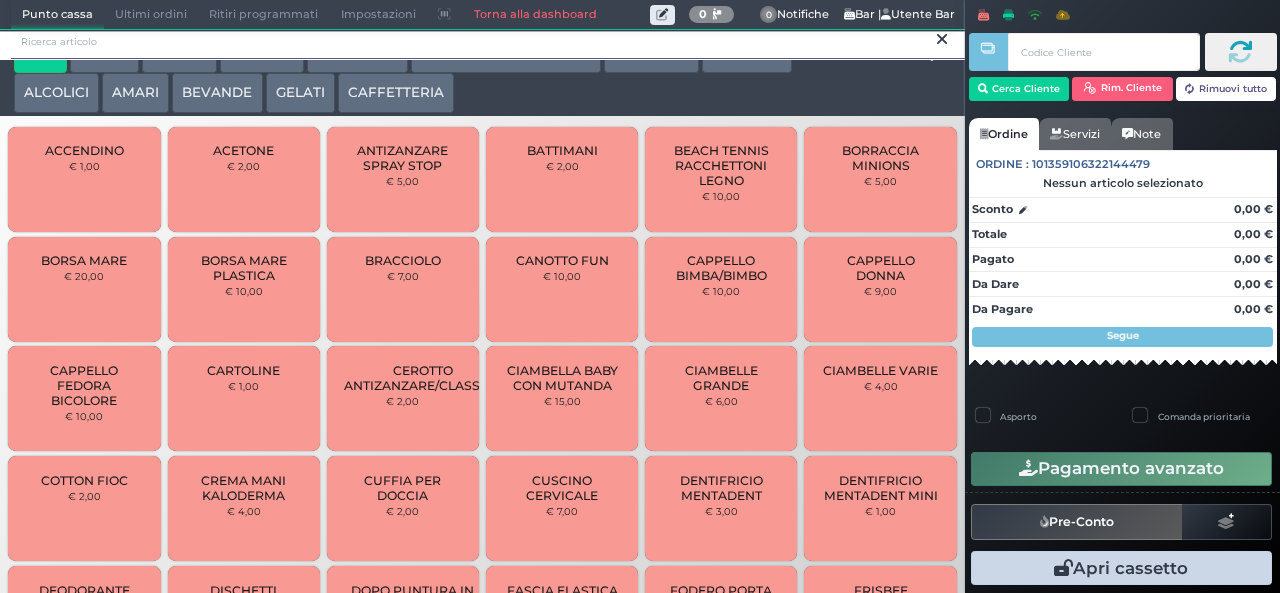 scroll, scrollTop: 0, scrollLeft: 0, axis: both 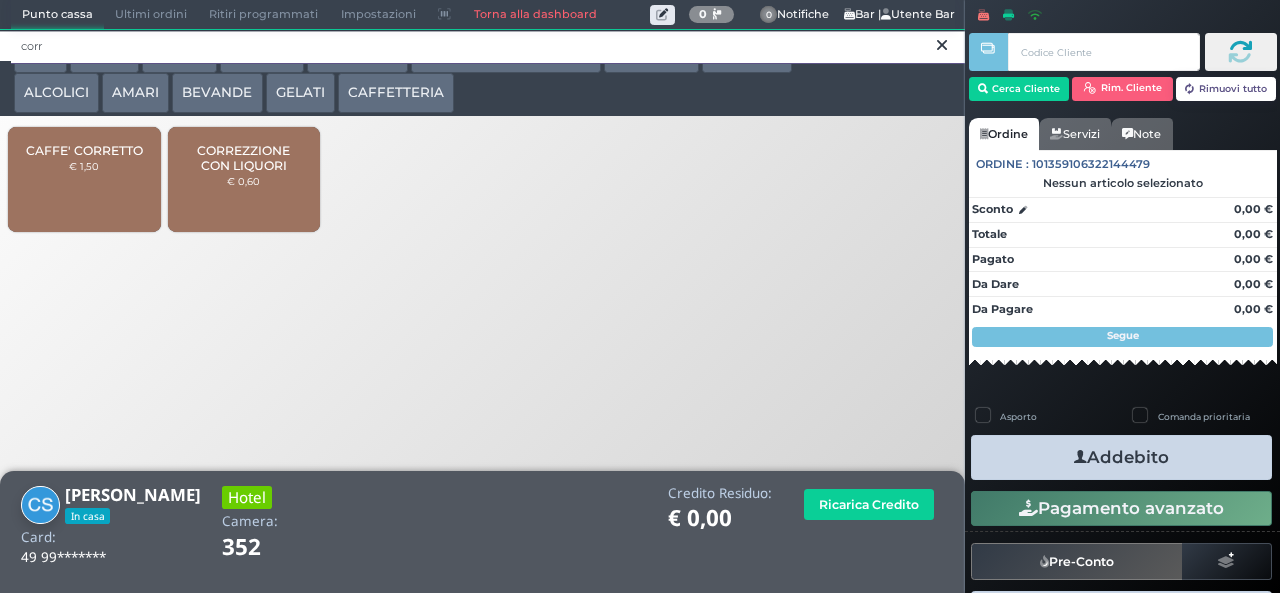 type on "corr" 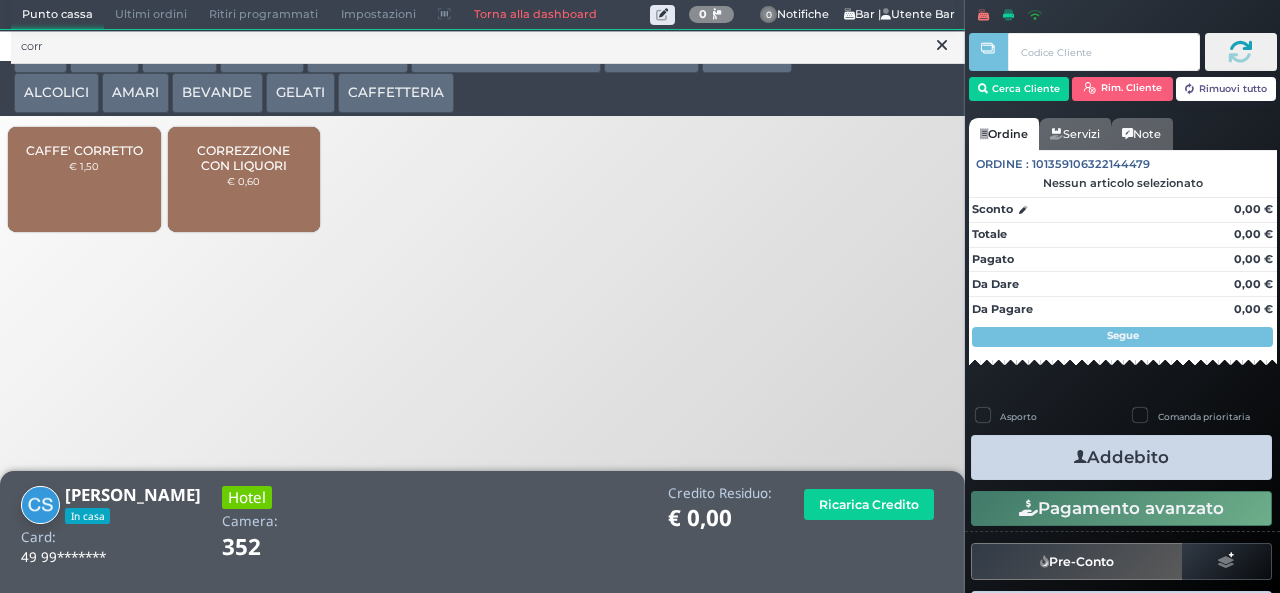 click on "CORREZZIONE CON LIQUORI" at bounding box center [243, 158] 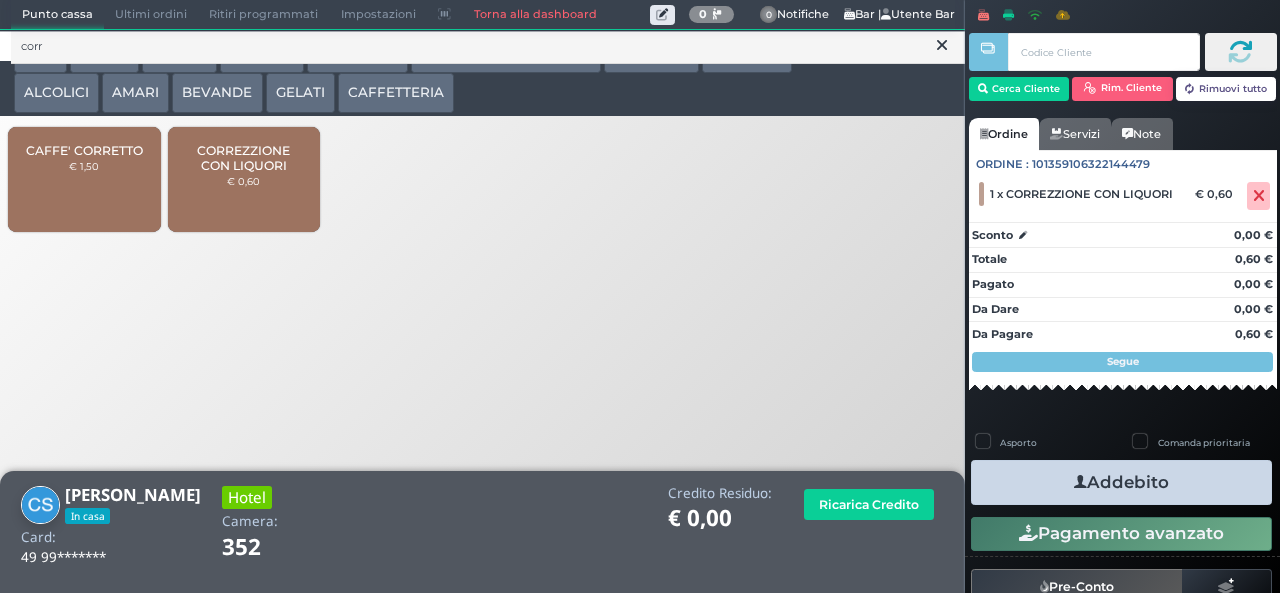 click on "Addebito" at bounding box center (1121, 482) 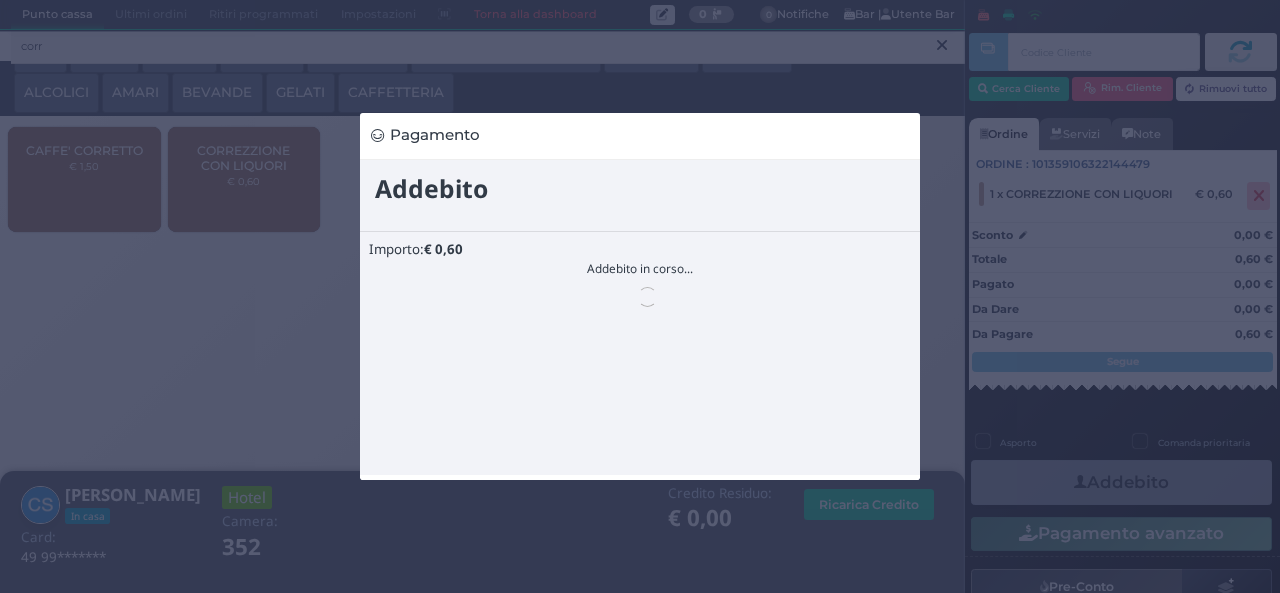 scroll, scrollTop: 0, scrollLeft: 0, axis: both 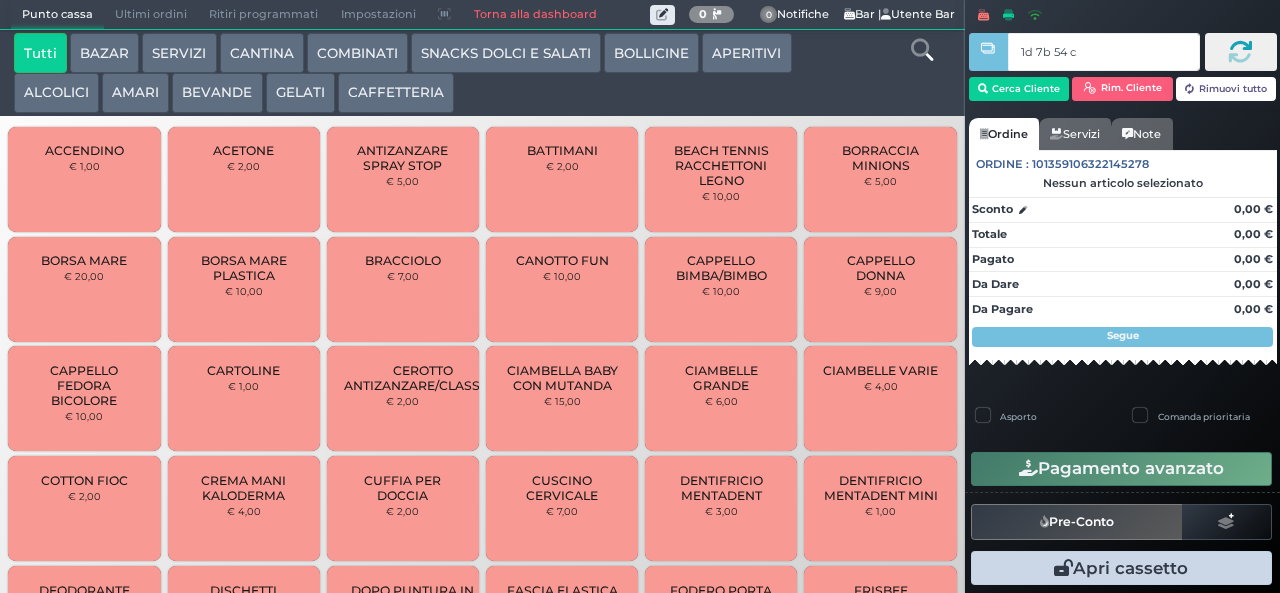 type on "1d 7b 54 c3" 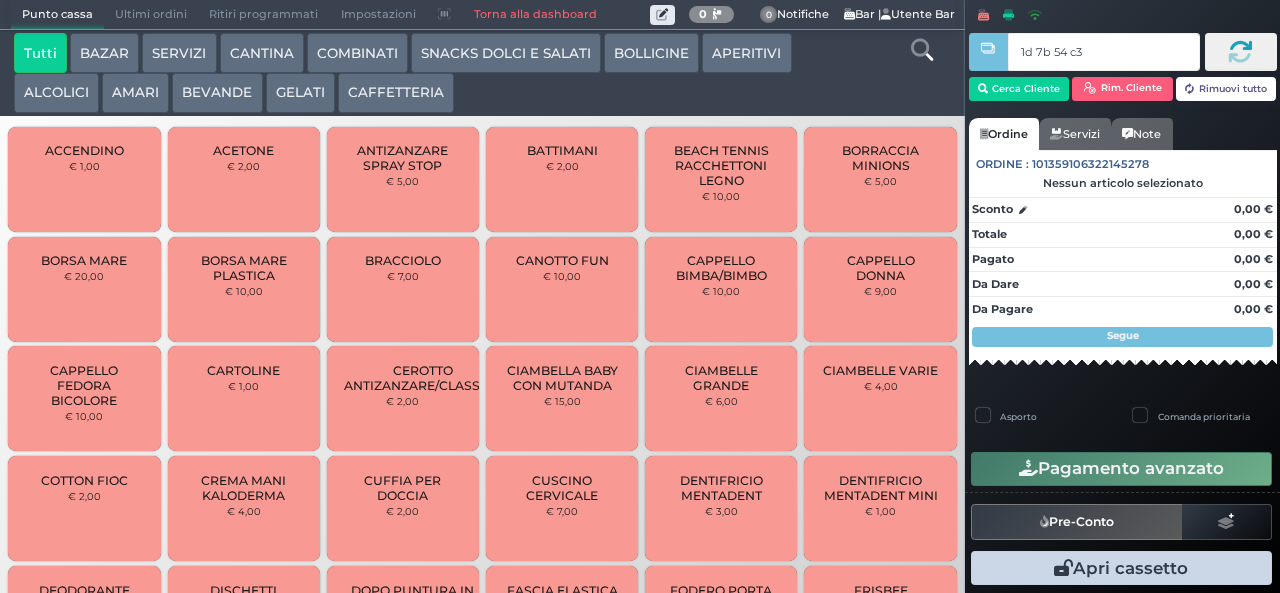 type 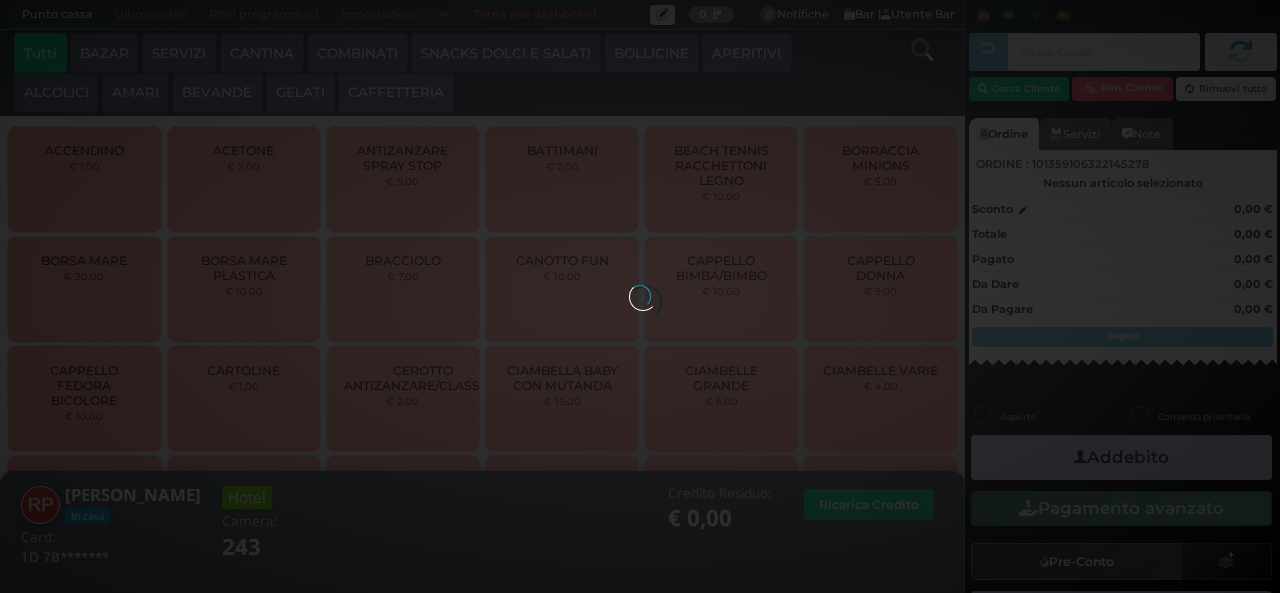 click at bounding box center (640, 296) 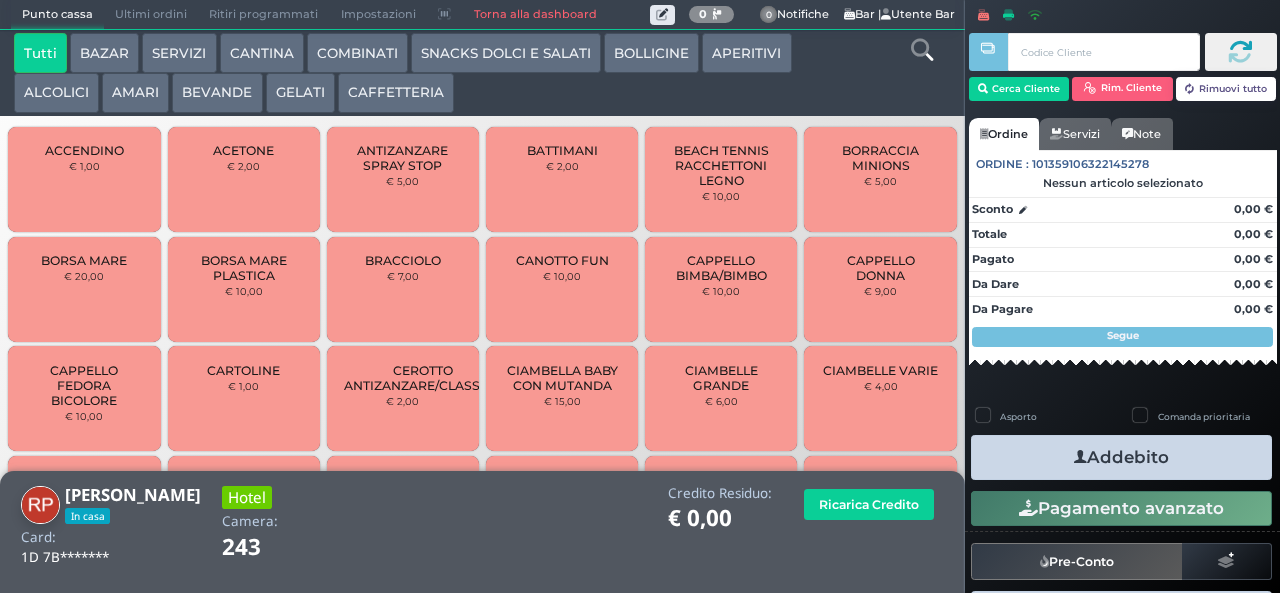 click at bounding box center [922, 50] 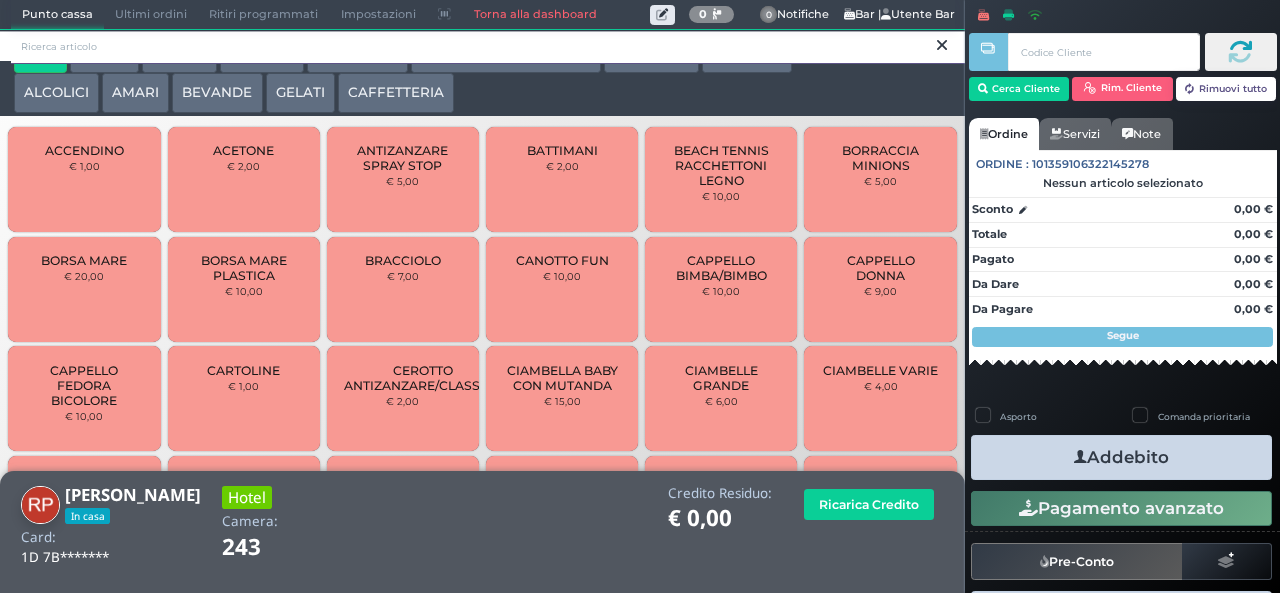 scroll, scrollTop: 0, scrollLeft: 0, axis: both 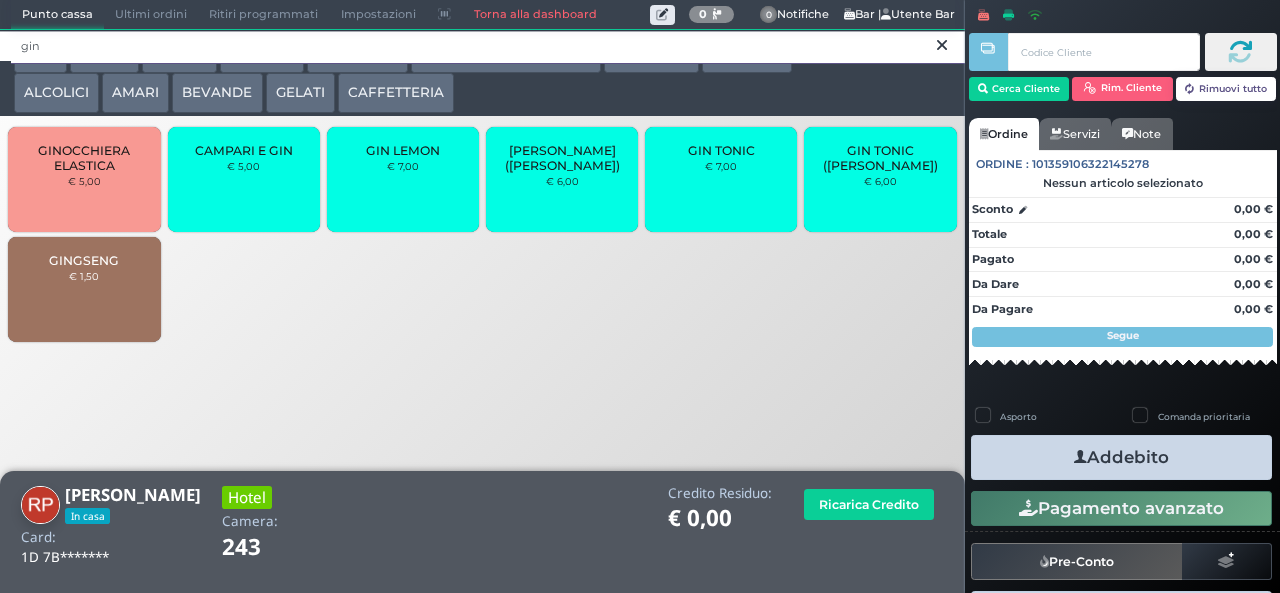 type on "gin" 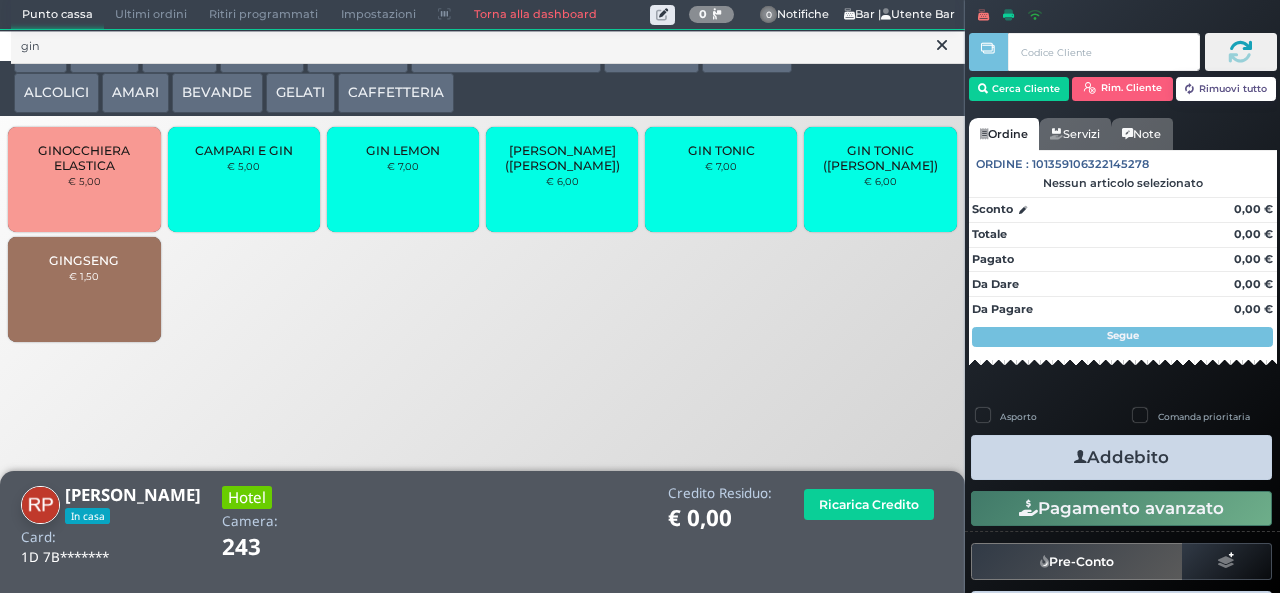 click on "GINGSENG
€ 1,50" at bounding box center (84, 289) 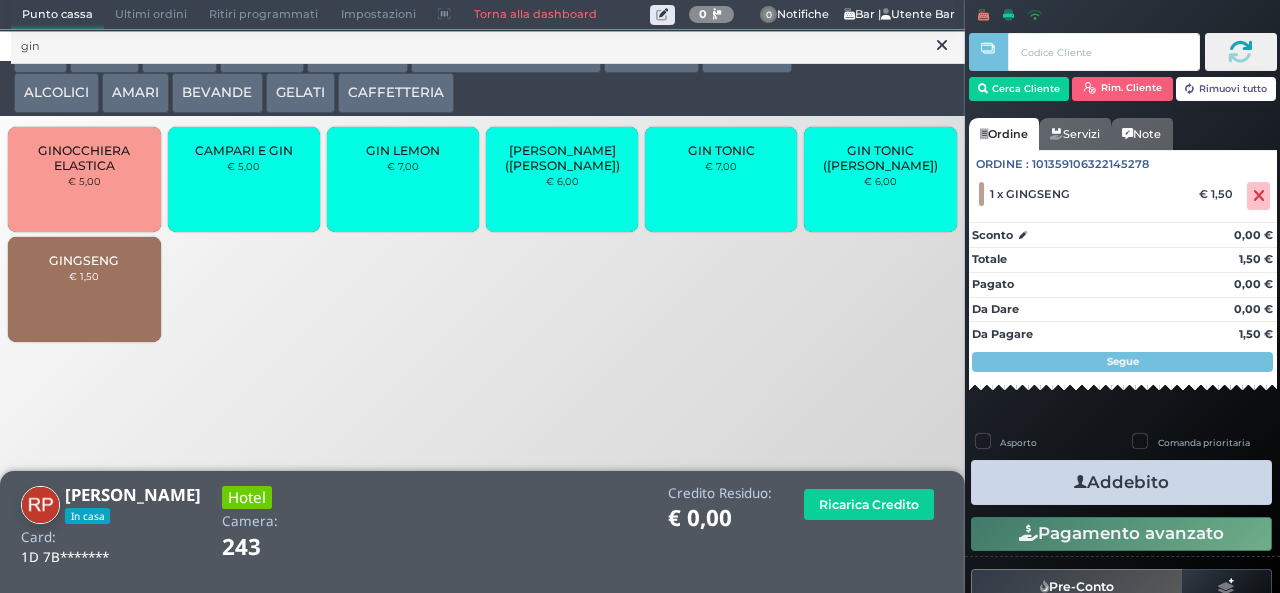 click on "Addebito" at bounding box center [1121, 482] 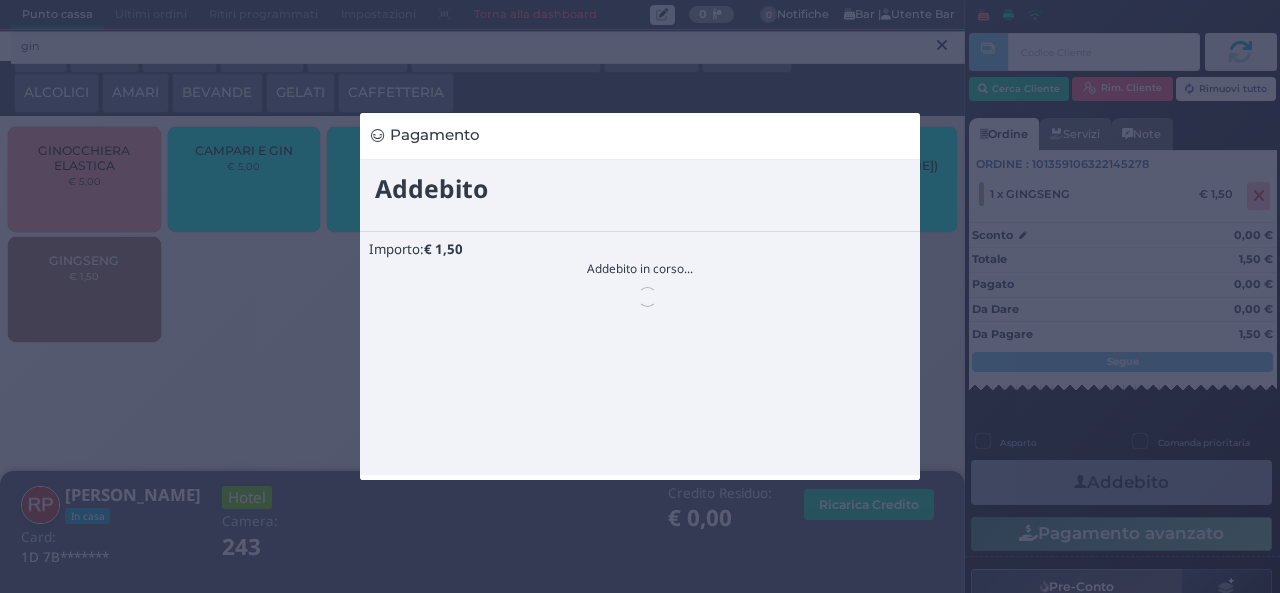 scroll, scrollTop: 0, scrollLeft: 0, axis: both 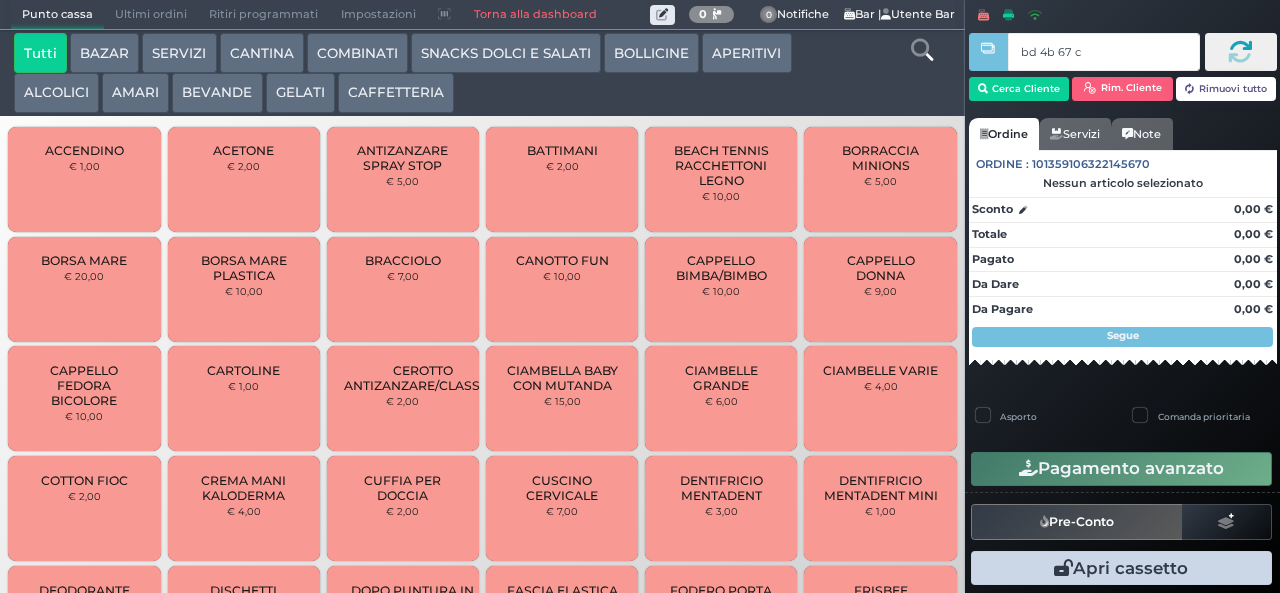 type on "bd 4b 67 c3" 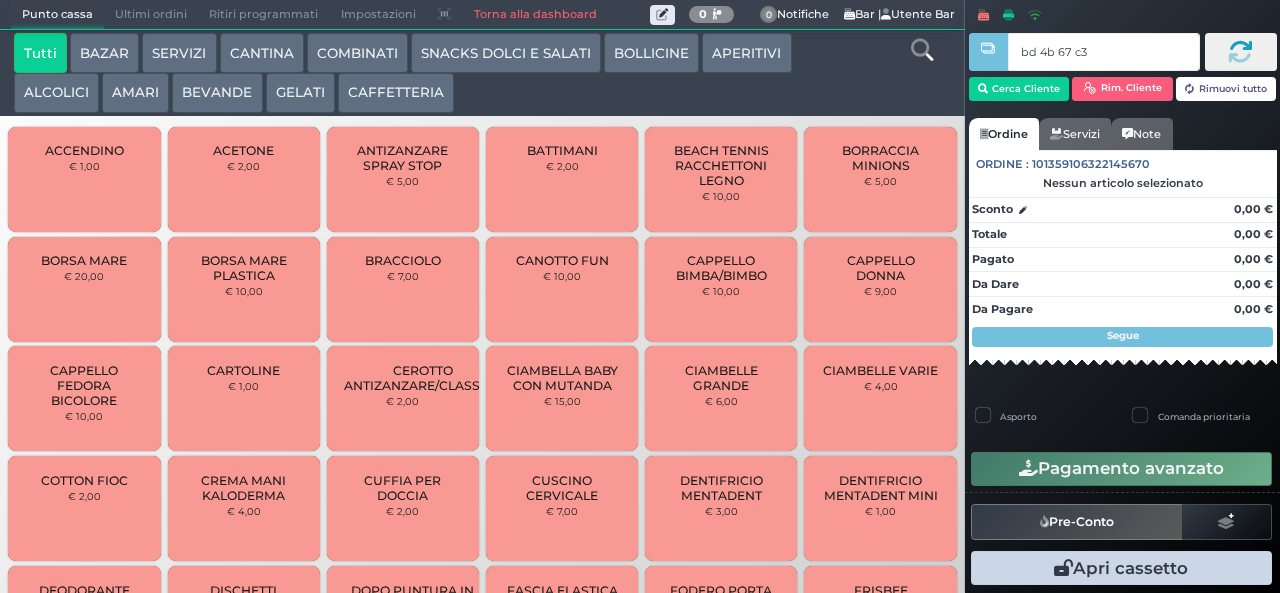 type 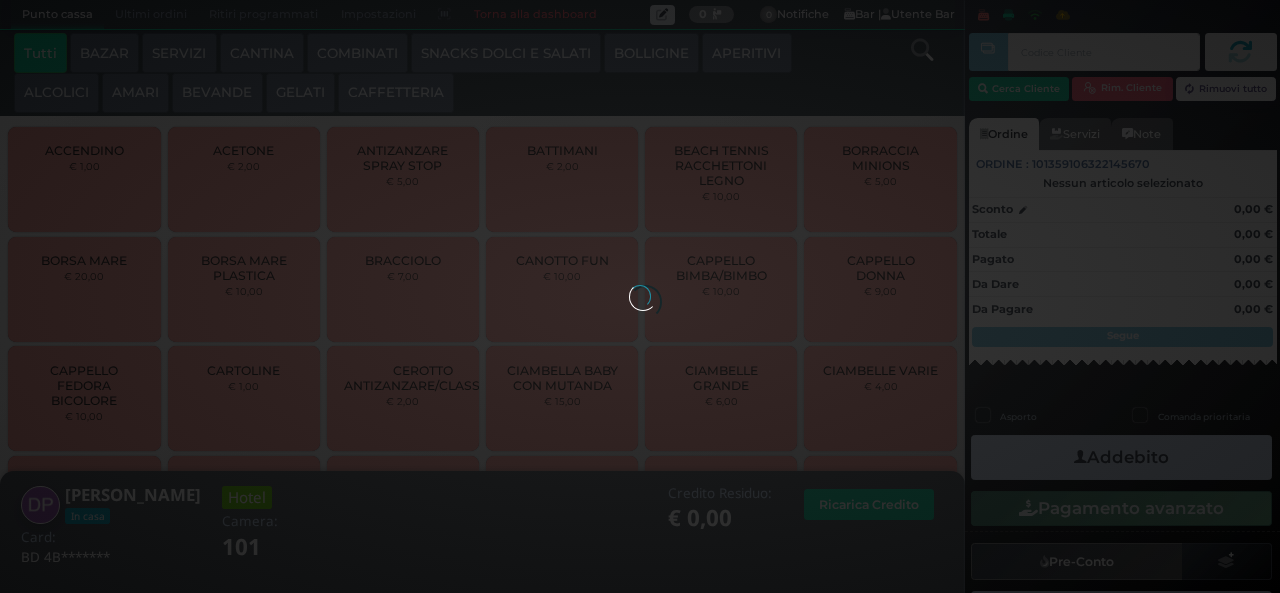 click at bounding box center [640, 296] 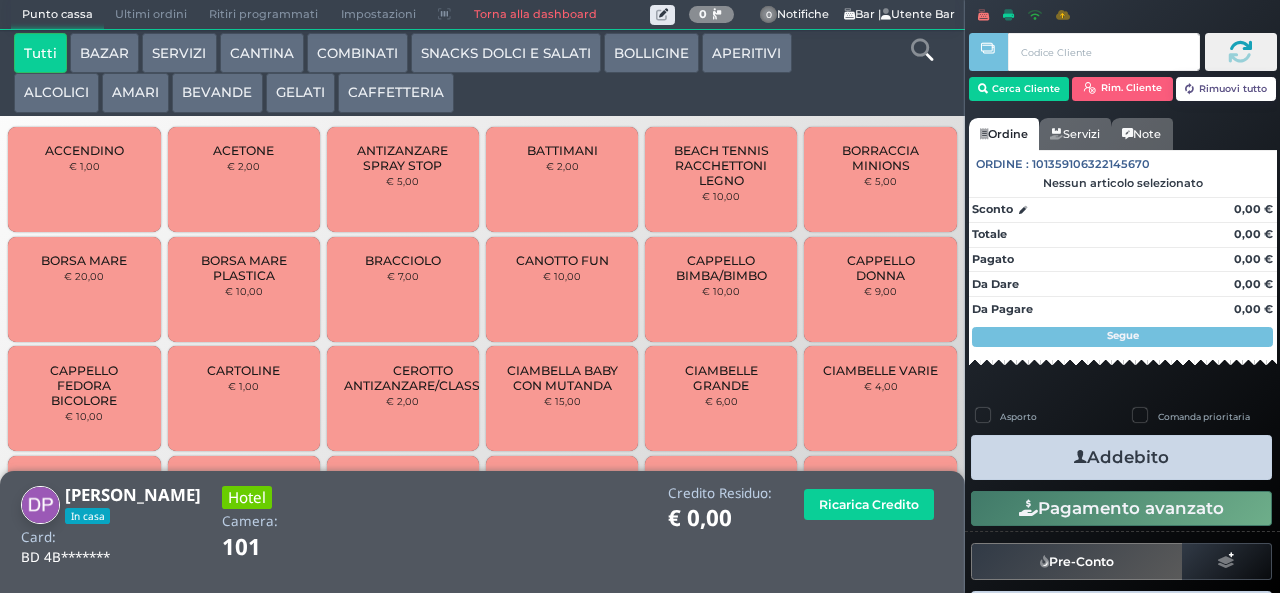 click at bounding box center (922, 50) 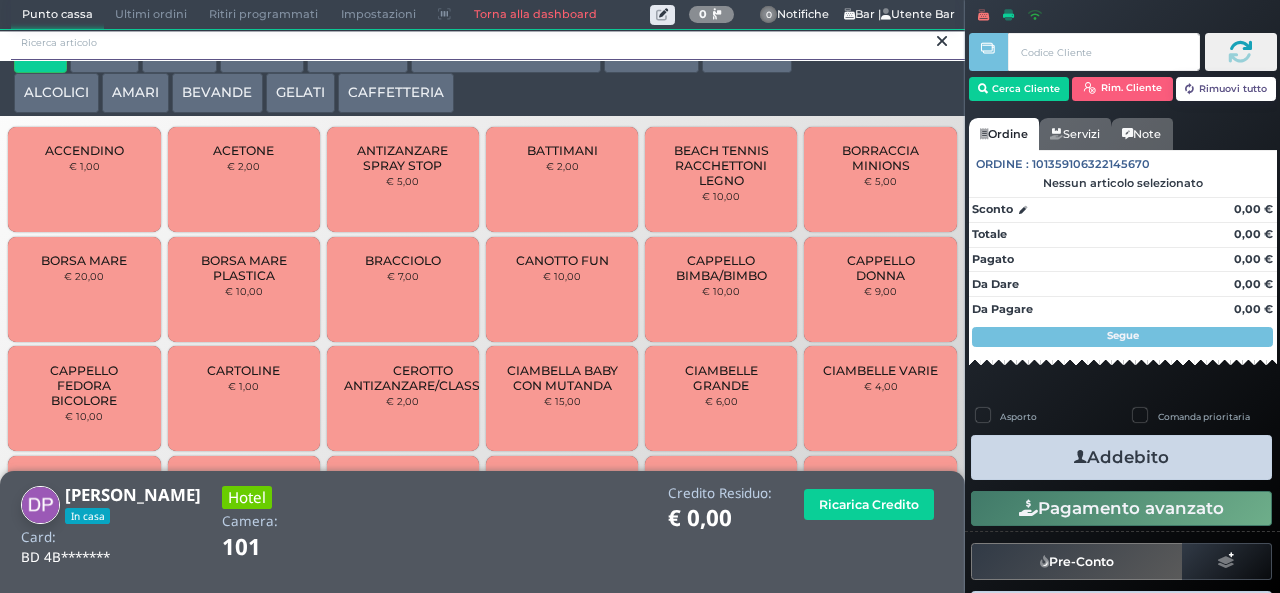 scroll, scrollTop: 0, scrollLeft: 0, axis: both 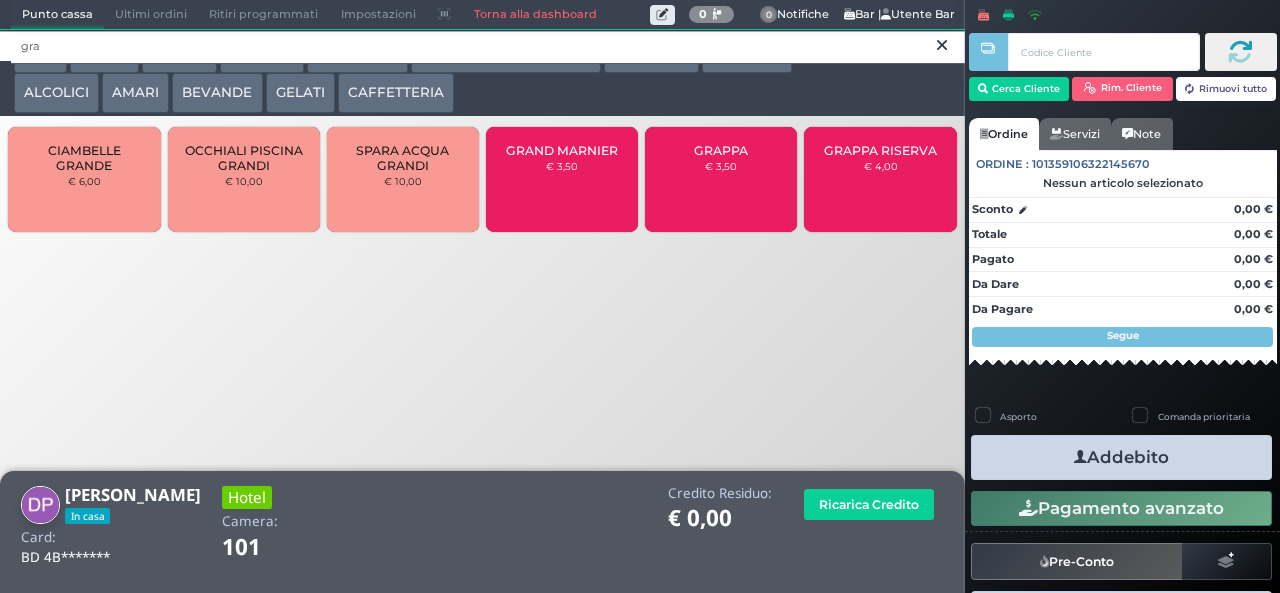 type on "gra" 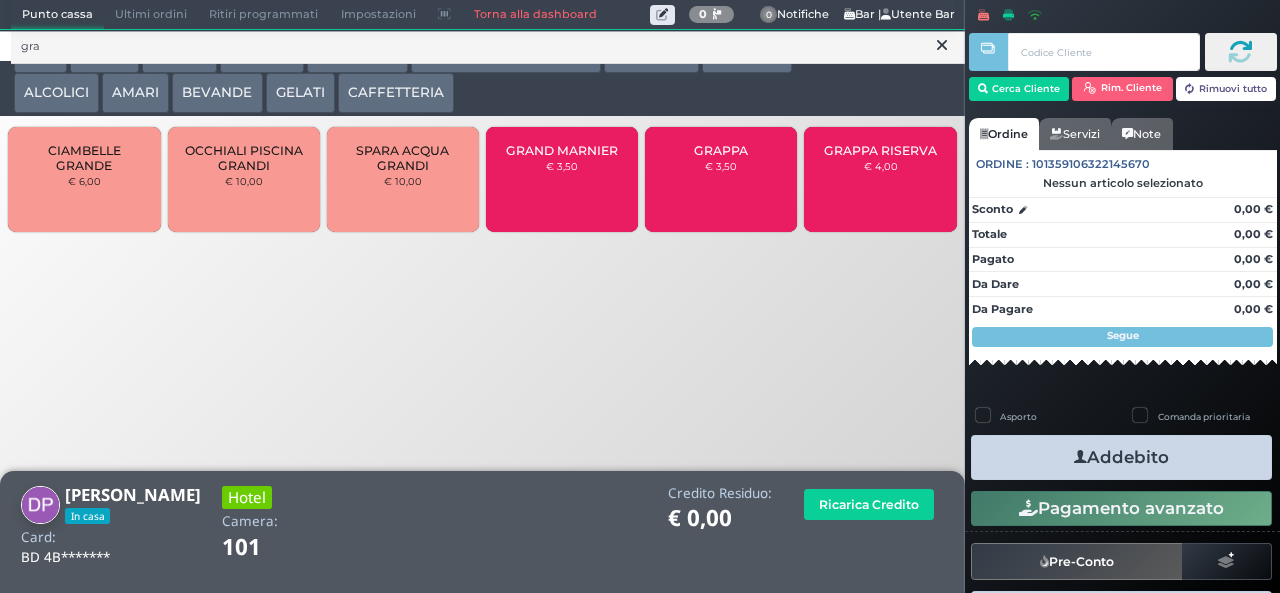 click on "GRAPPA
€ 3,50" at bounding box center [721, 179] 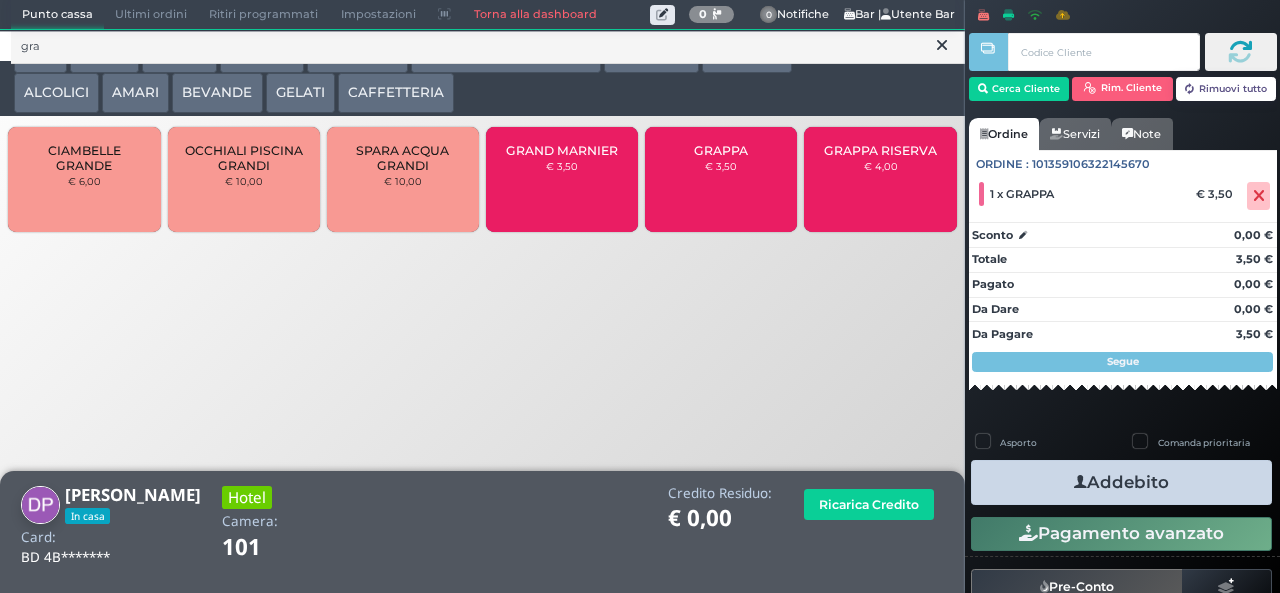 click on "Addebito" at bounding box center [1121, 482] 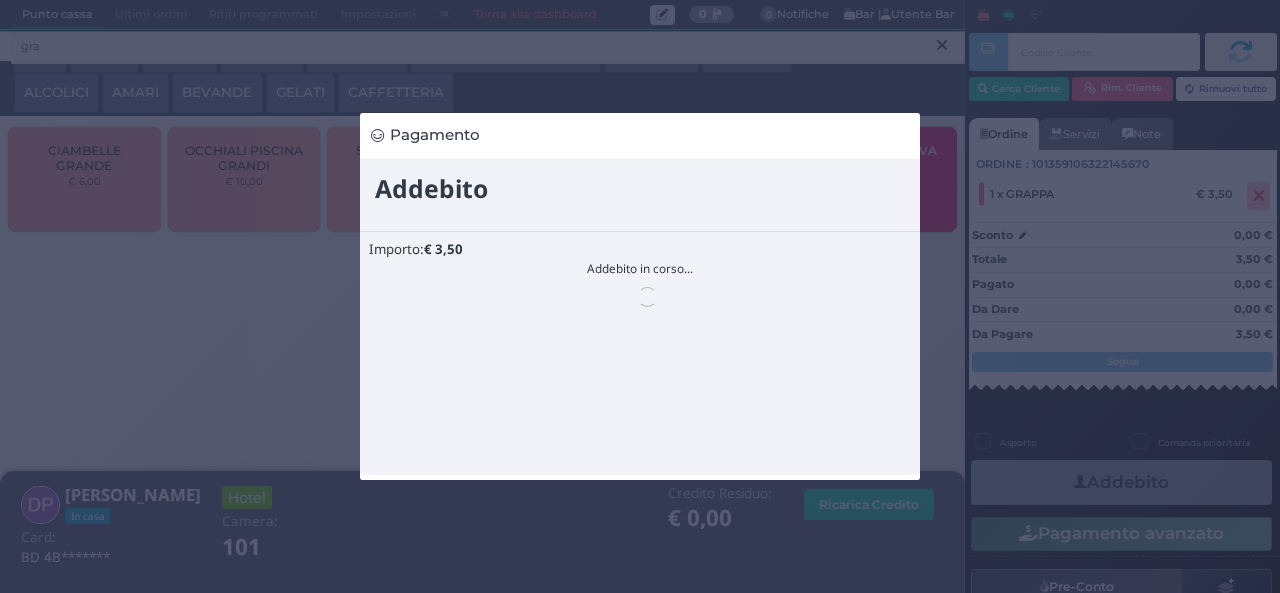 scroll, scrollTop: 0, scrollLeft: 0, axis: both 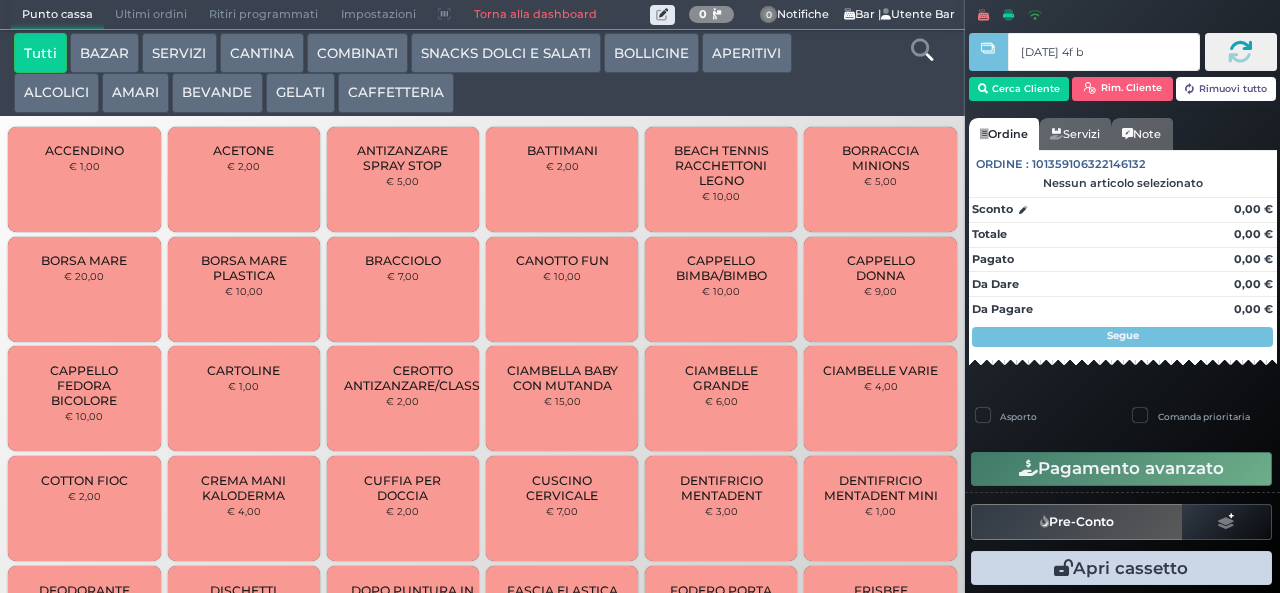 type on "ce 93 4f b9" 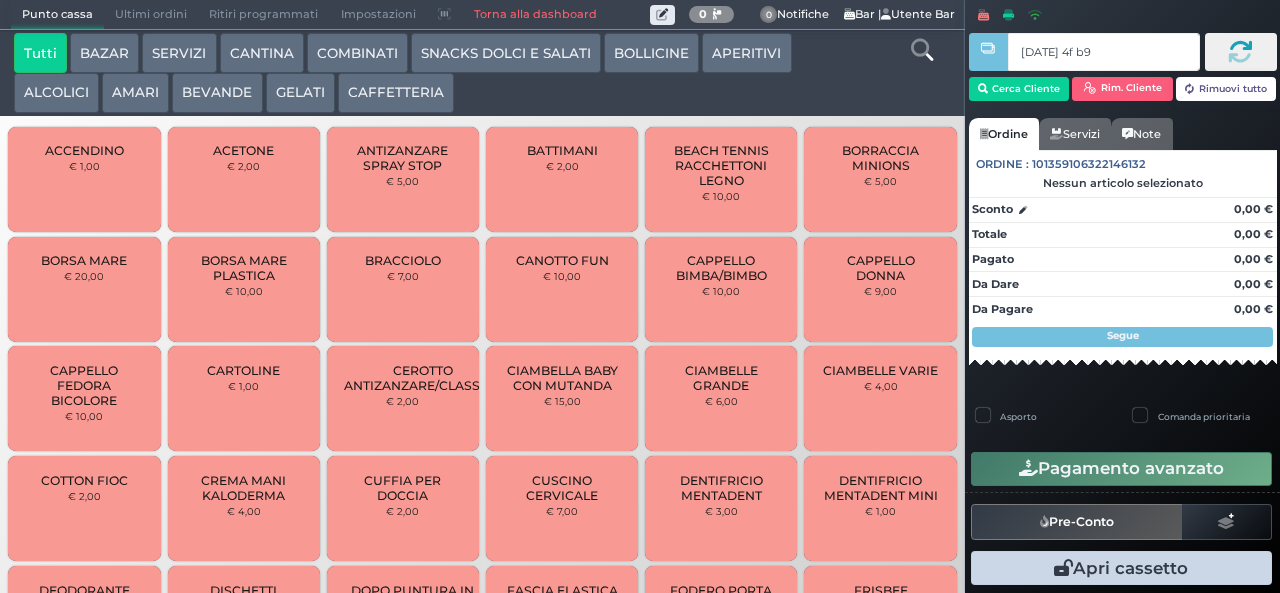 type 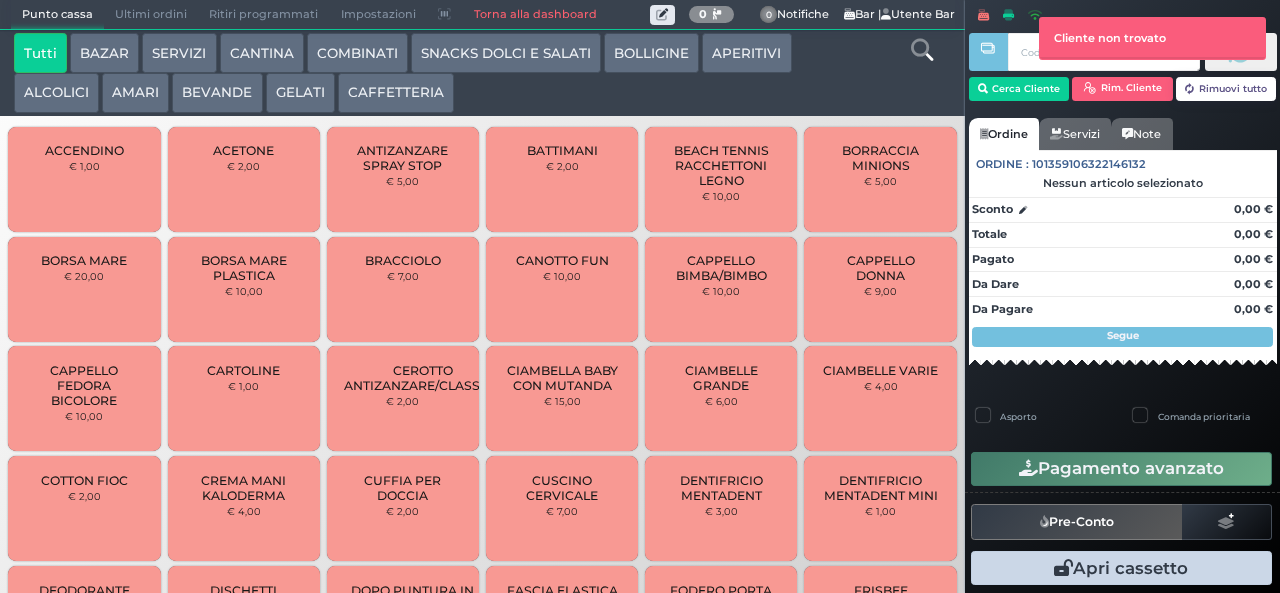 click at bounding box center (922, 50) 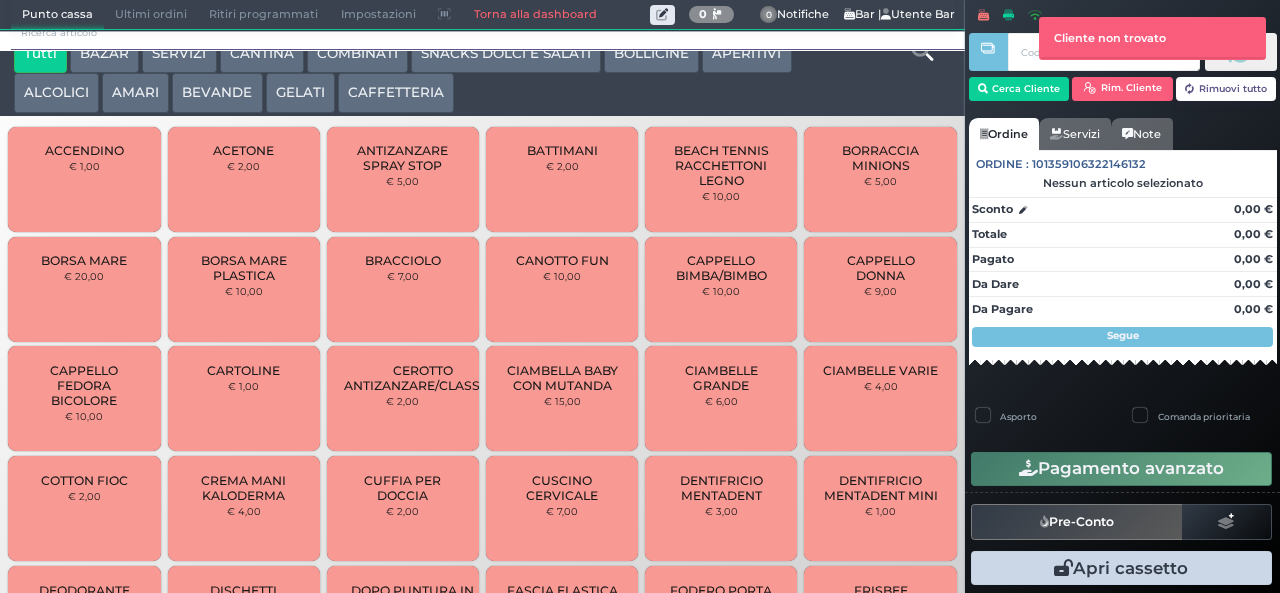 scroll, scrollTop: 0, scrollLeft: 0, axis: both 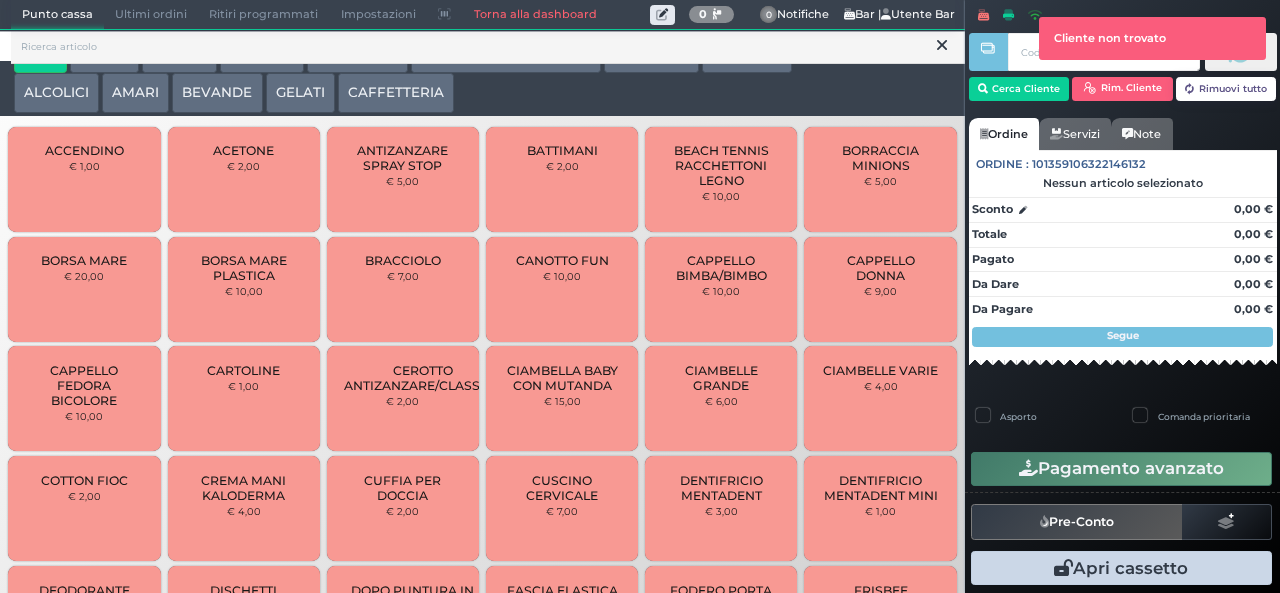 click at bounding box center (942, 45) 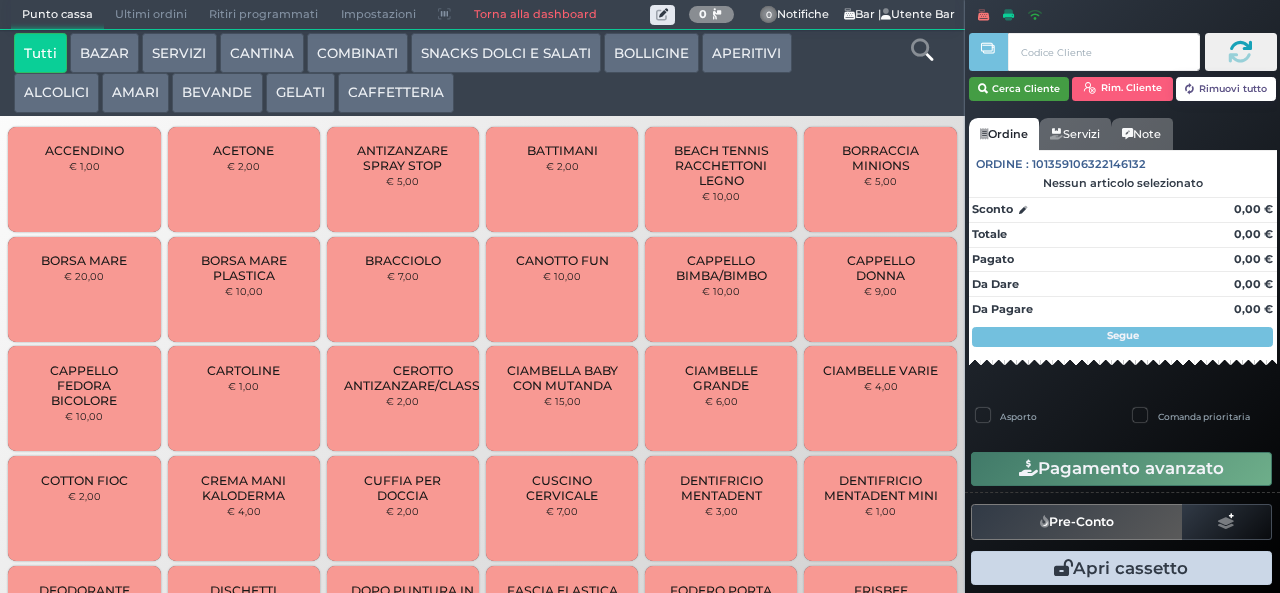 click on "Cerca Cliente" at bounding box center (1019, 89) 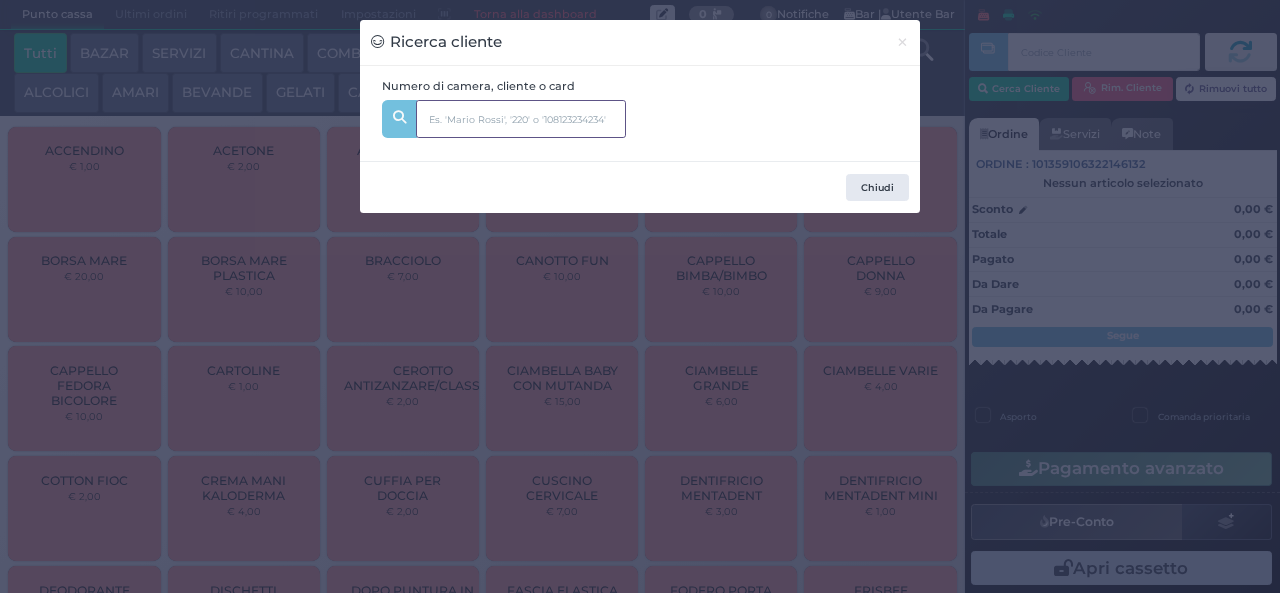 click at bounding box center (521, 119) 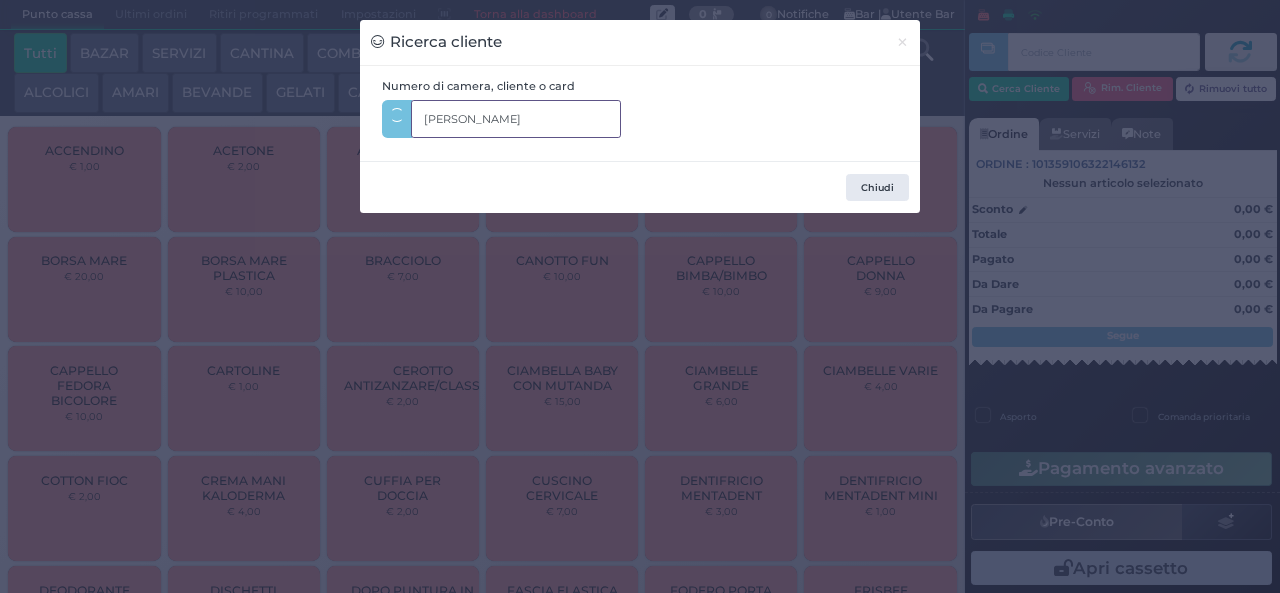 type on "michele r" 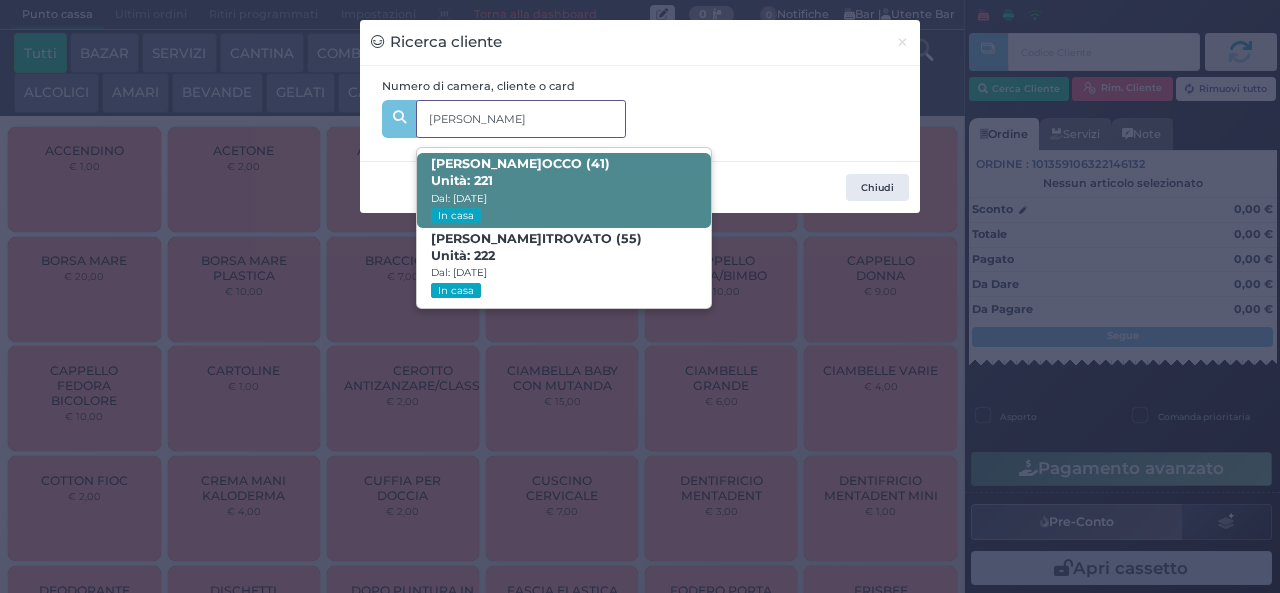 click on "MICHELE R OCCO (41) Unità: 221 Dal: 12/07/2025 In casa" at bounding box center (563, 190) 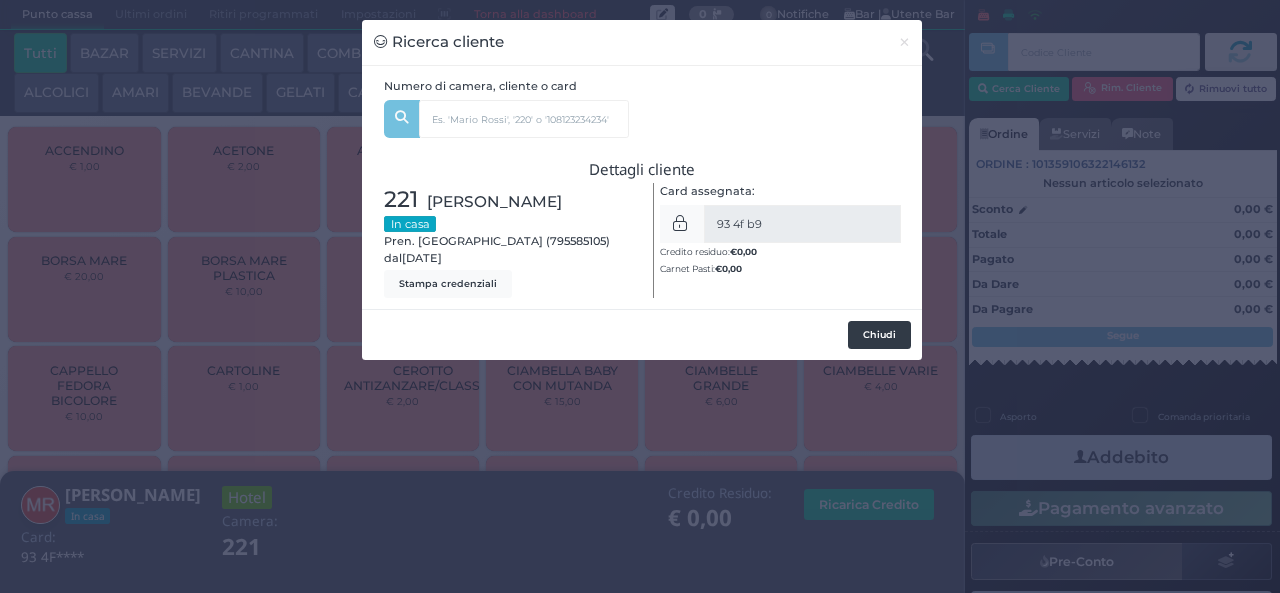 click on "Chiudi" at bounding box center [879, 335] 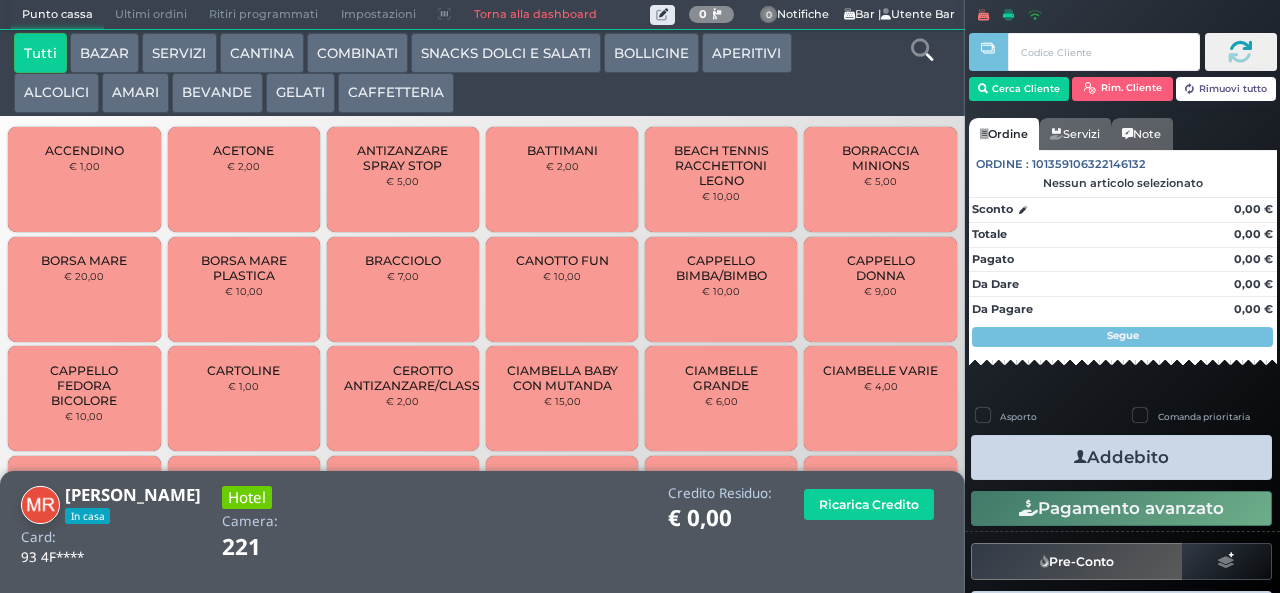 click at bounding box center (922, 50) 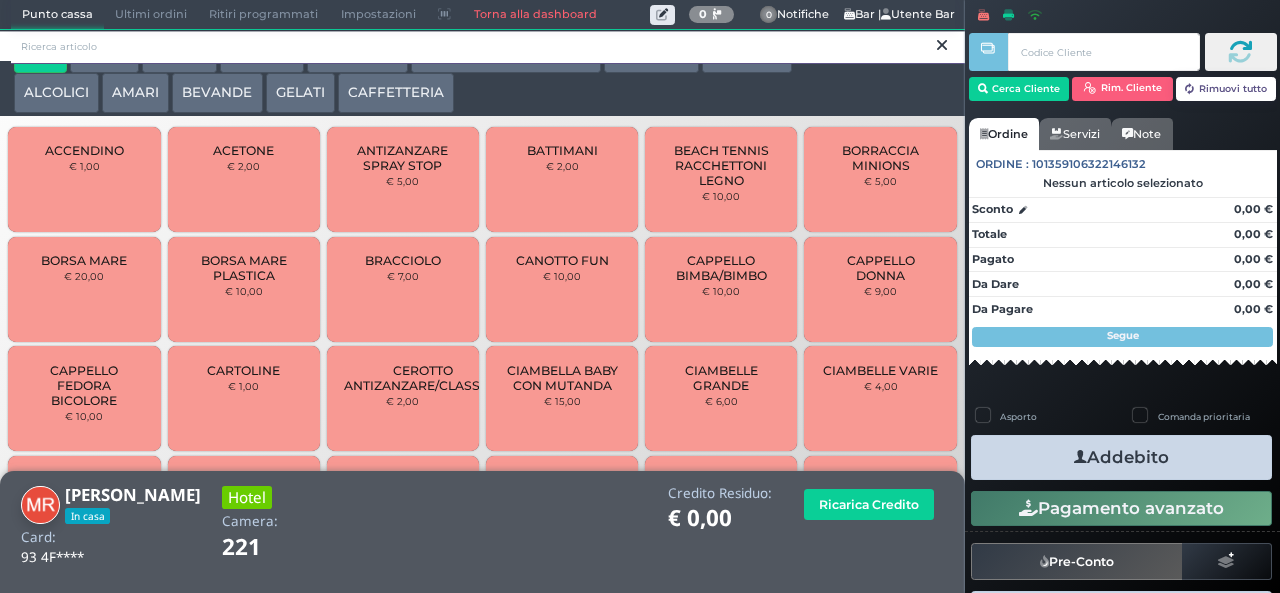scroll, scrollTop: 0, scrollLeft: 0, axis: both 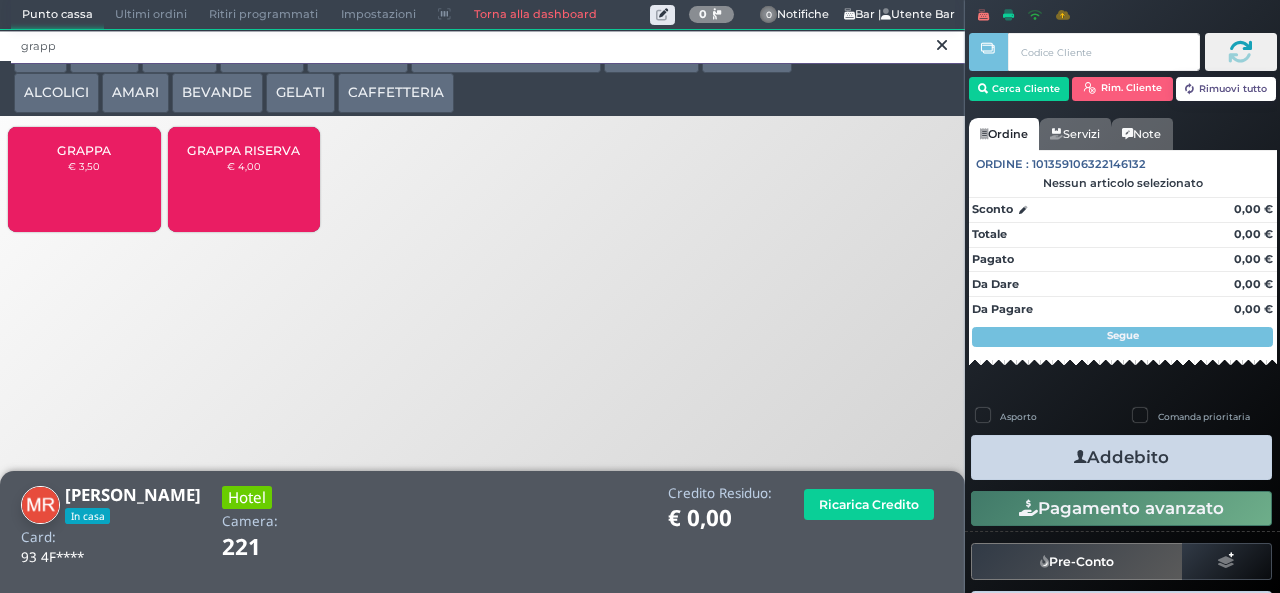 type on "grapp" 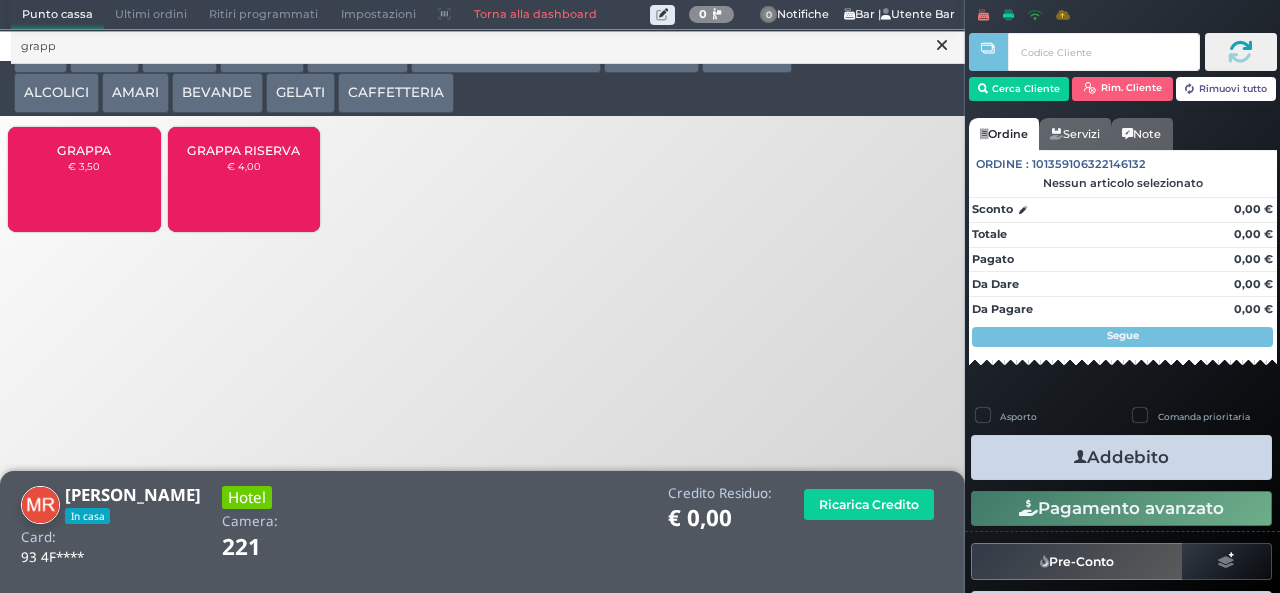 click on "GRAPPA" at bounding box center (84, 150) 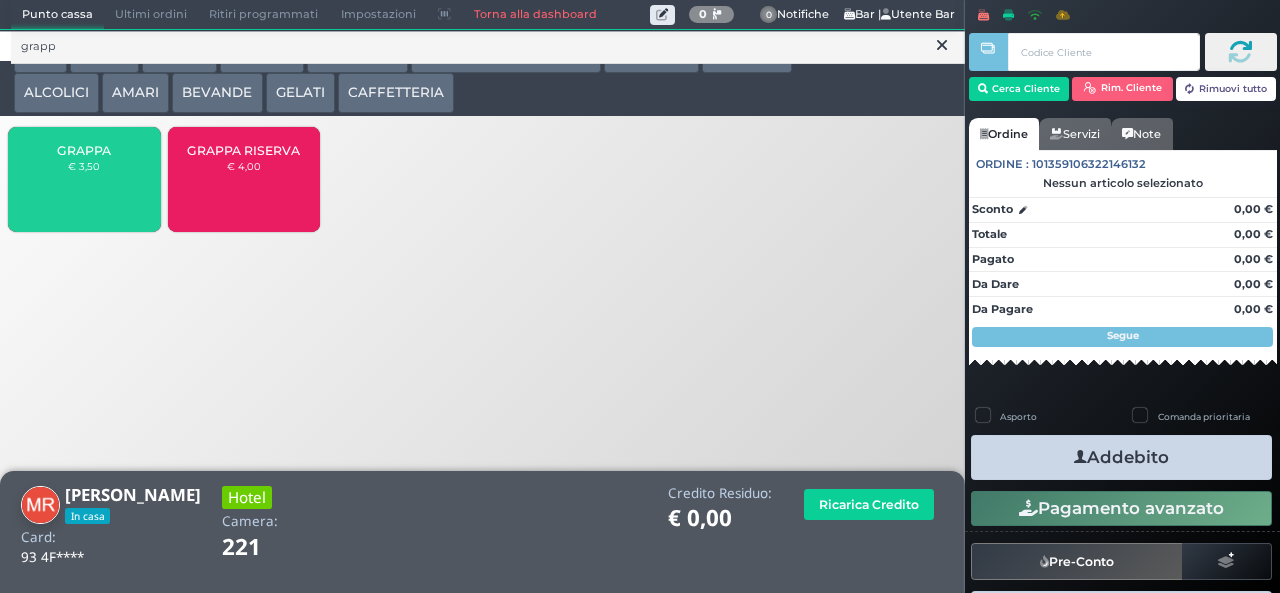 click at bounding box center [942, 45] 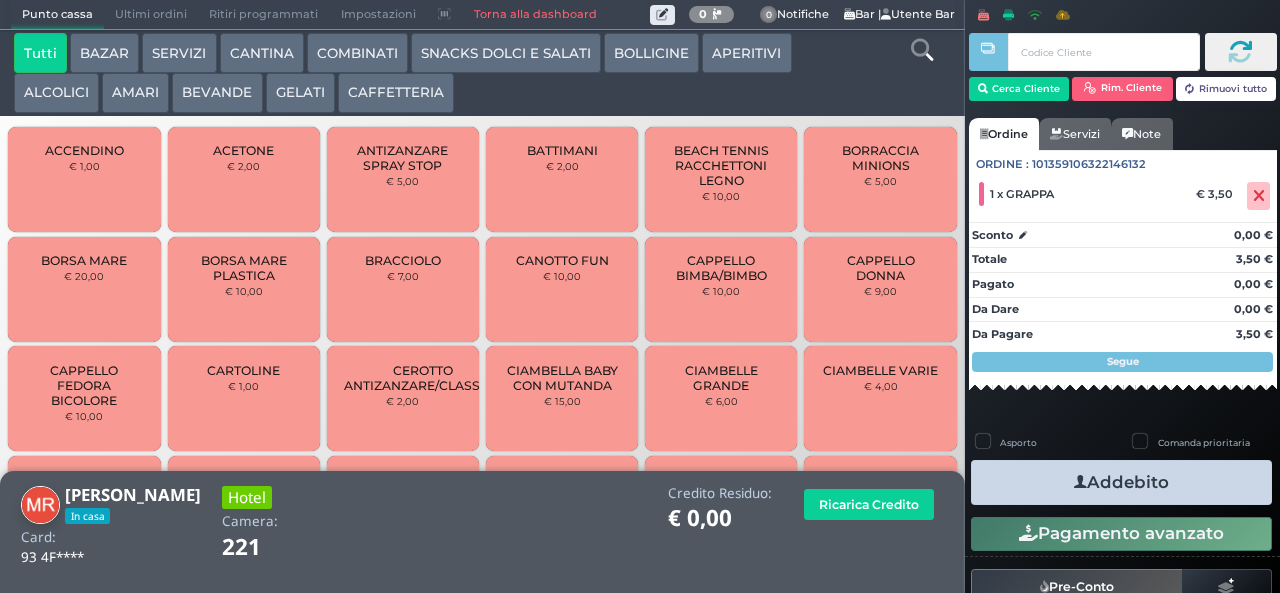 click at bounding box center (922, 50) 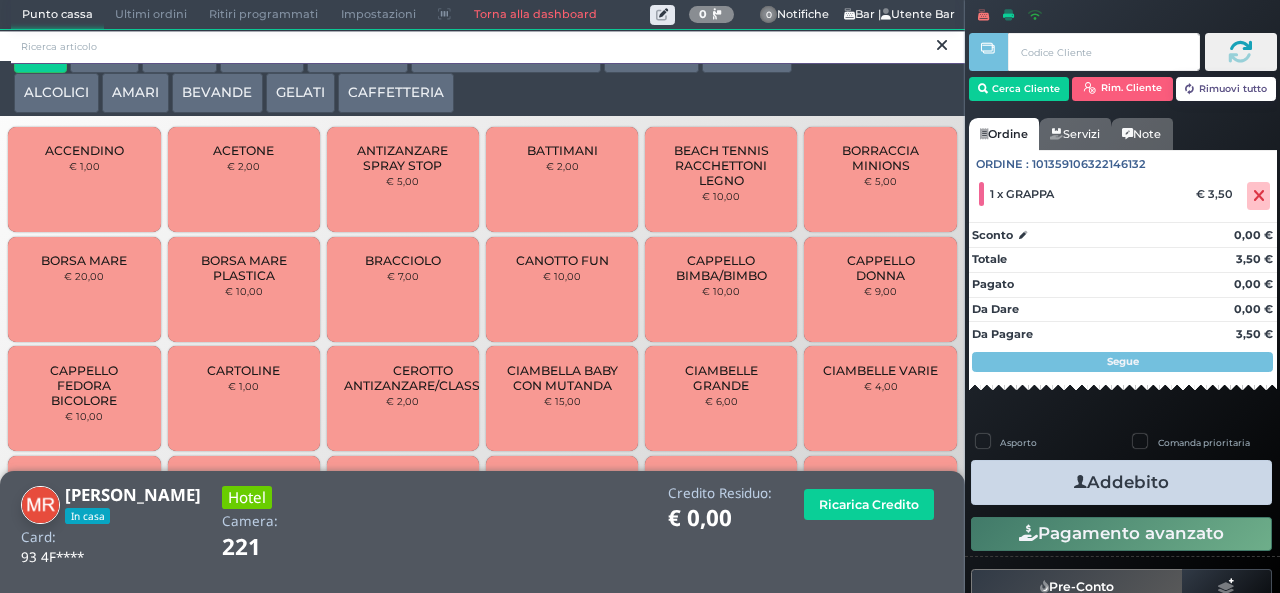 scroll, scrollTop: 0, scrollLeft: 0, axis: both 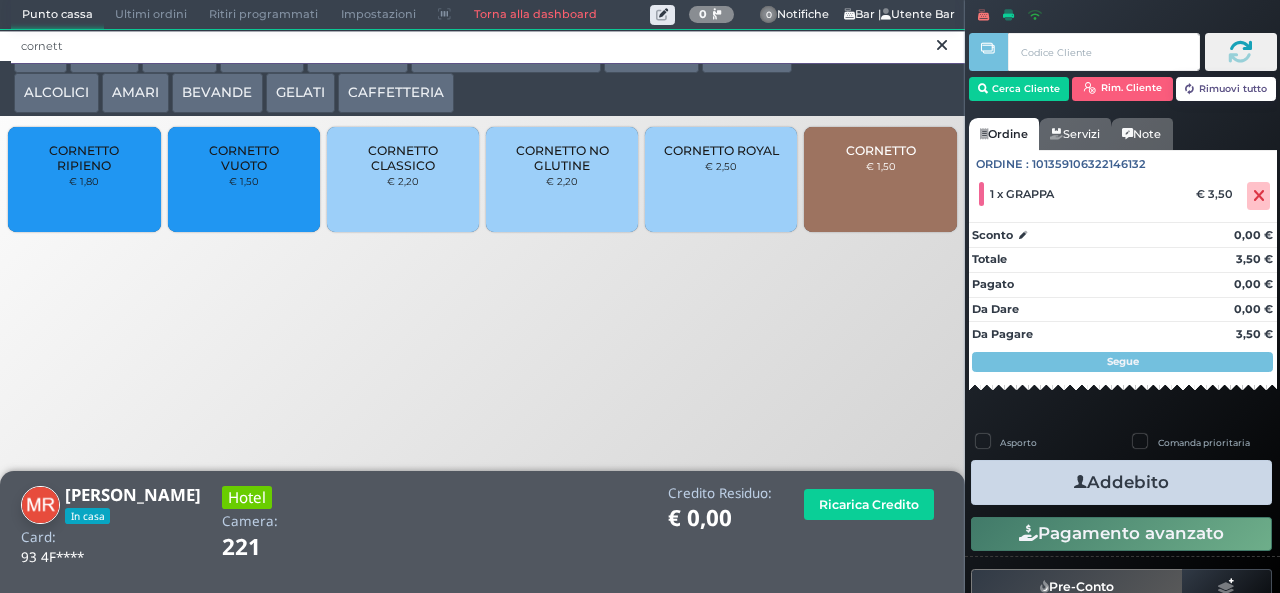type on "cornett" 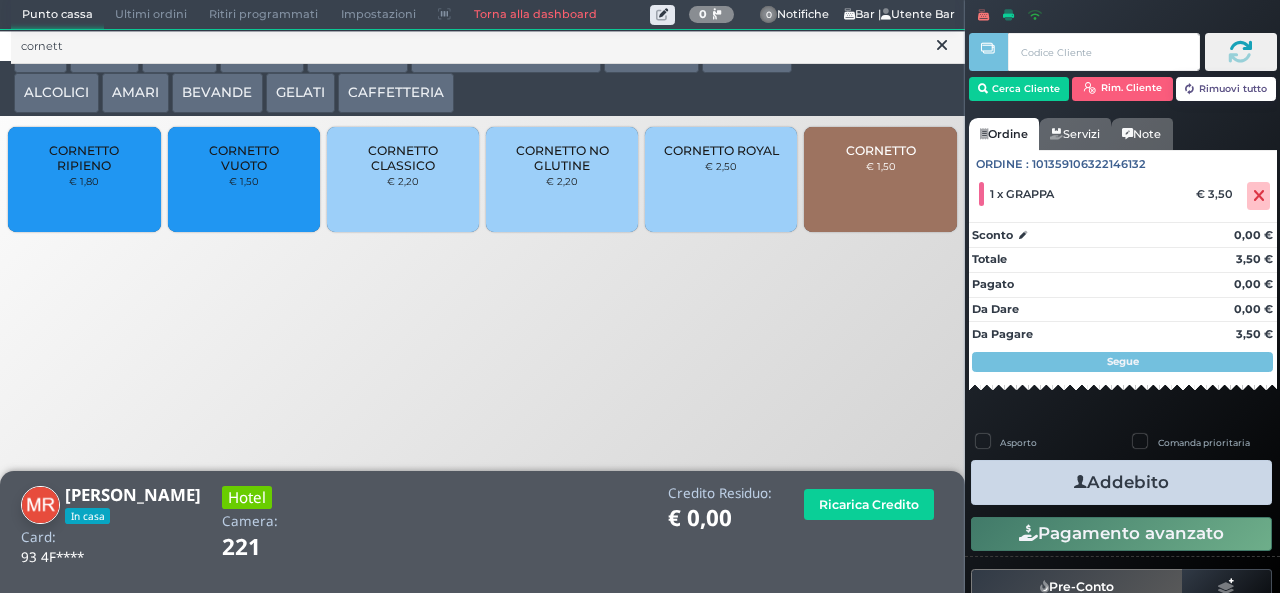 click on "CORNETTO CLASSICO" at bounding box center [403, 158] 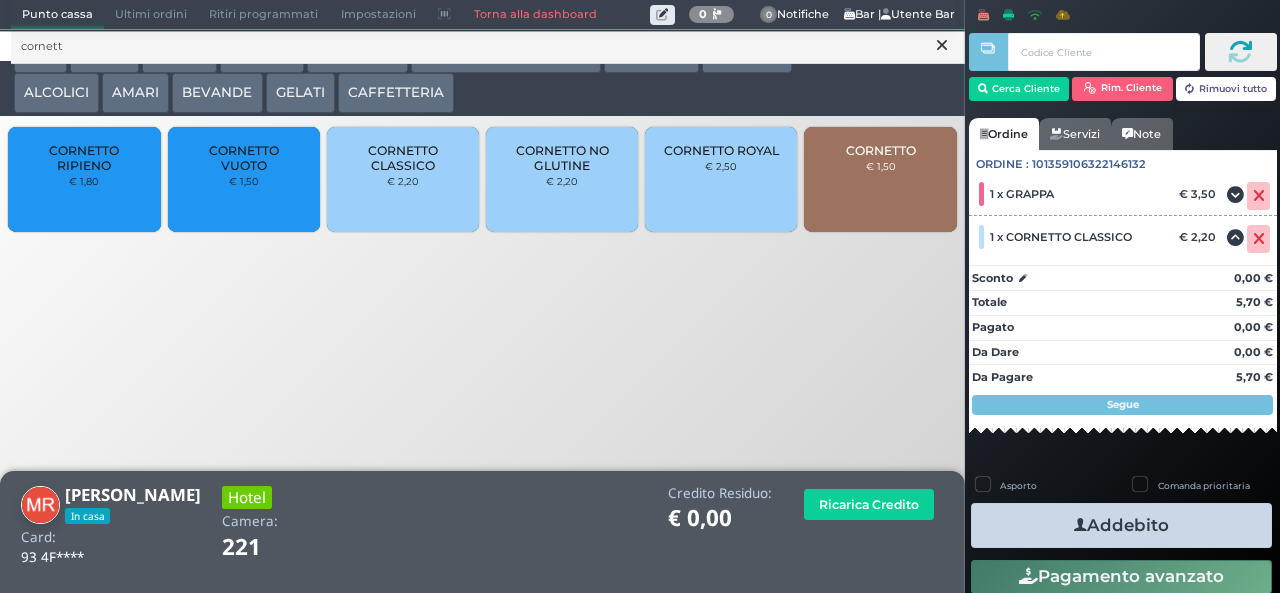 click on "Comanda prioritaria" at bounding box center [1204, 485] 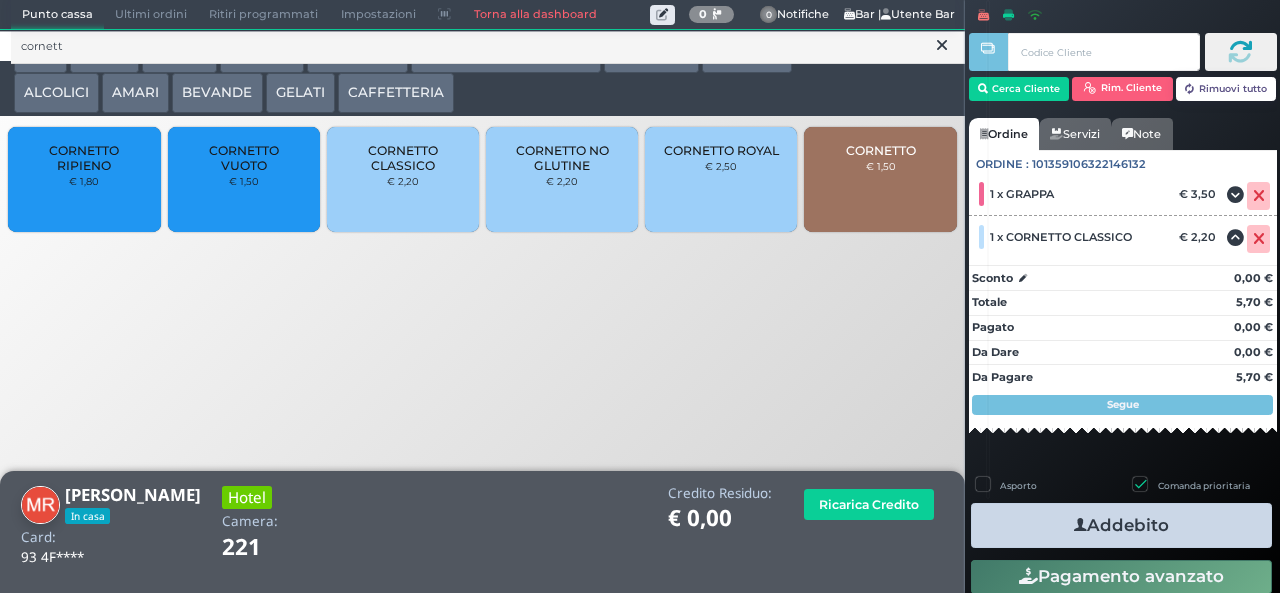 click on "Comanda prioritaria" at bounding box center [1204, 485] 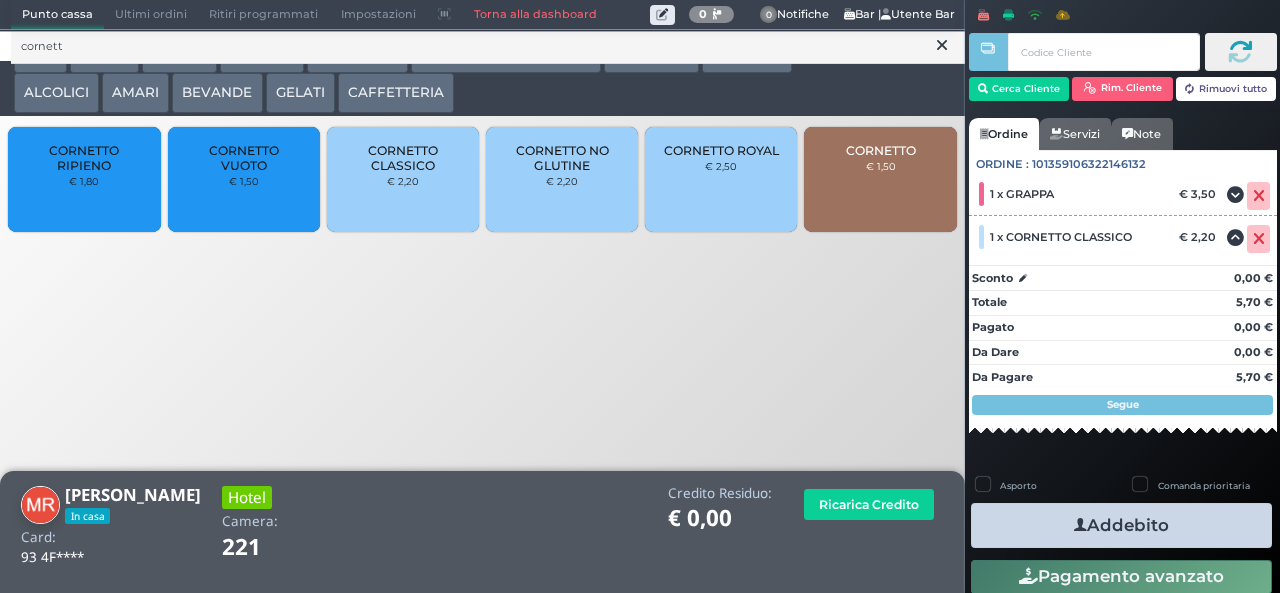 click on "Addebito" at bounding box center [1121, 525] 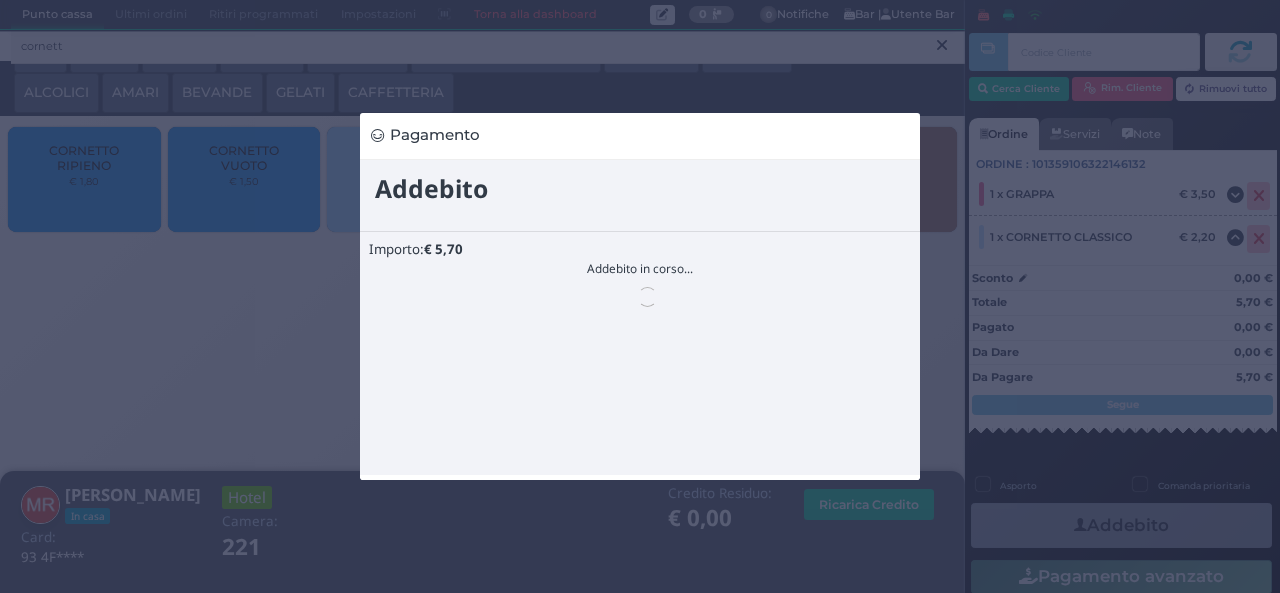scroll, scrollTop: 0, scrollLeft: 0, axis: both 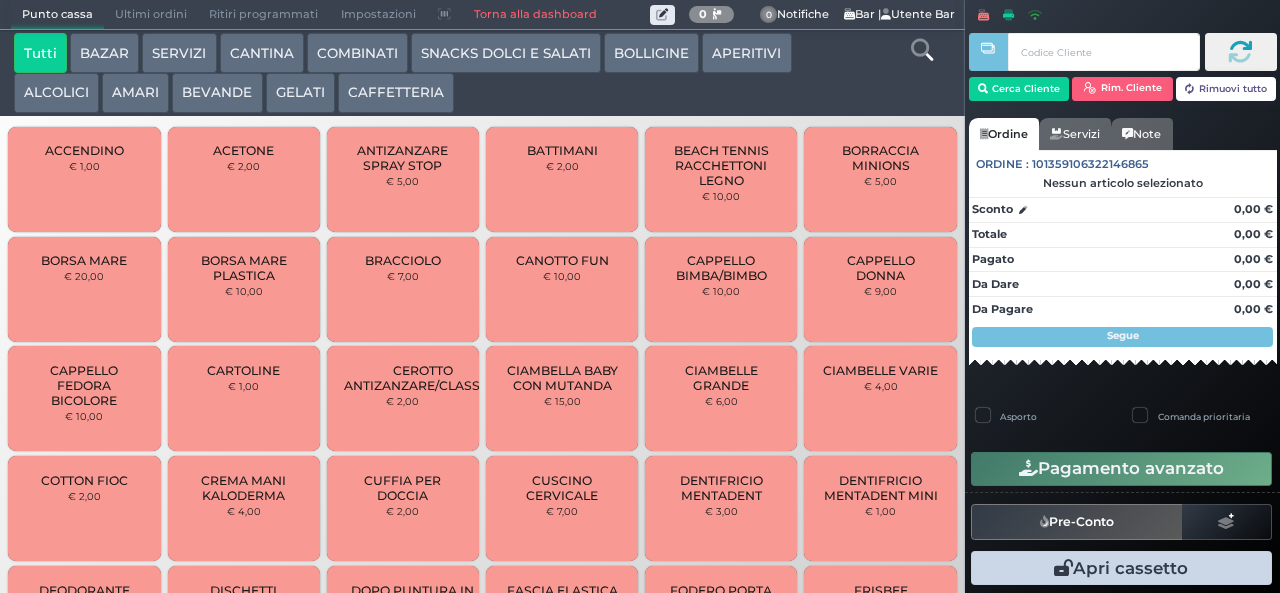 click on "BAZAR" at bounding box center (104, 53) 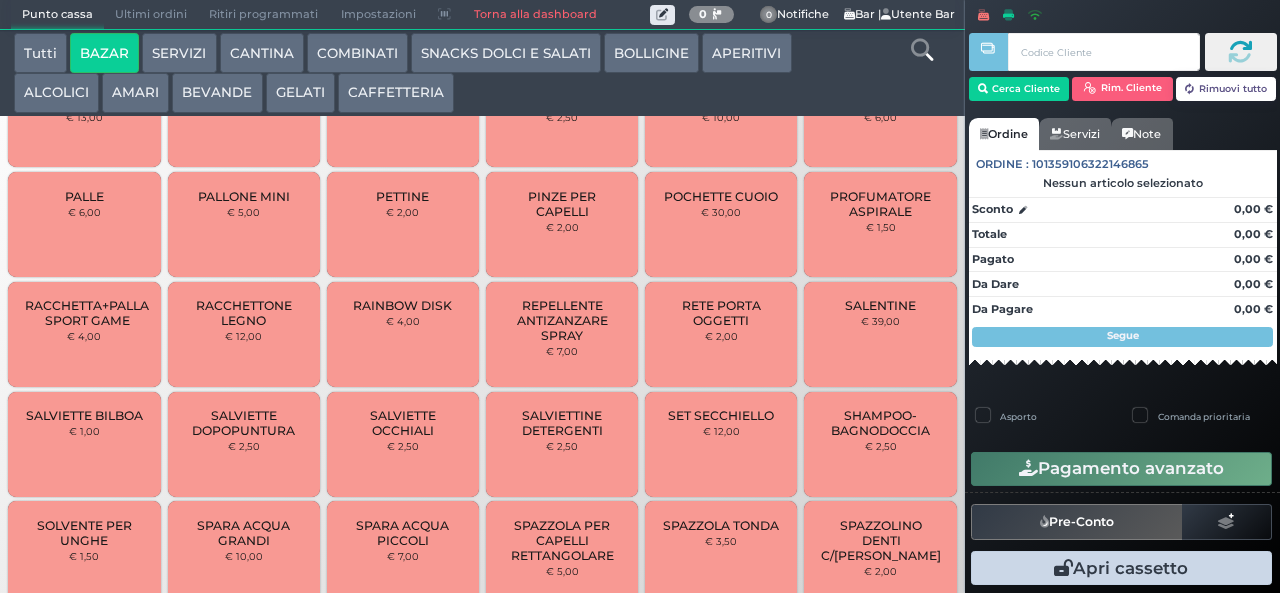 scroll, scrollTop: 1193, scrollLeft: 0, axis: vertical 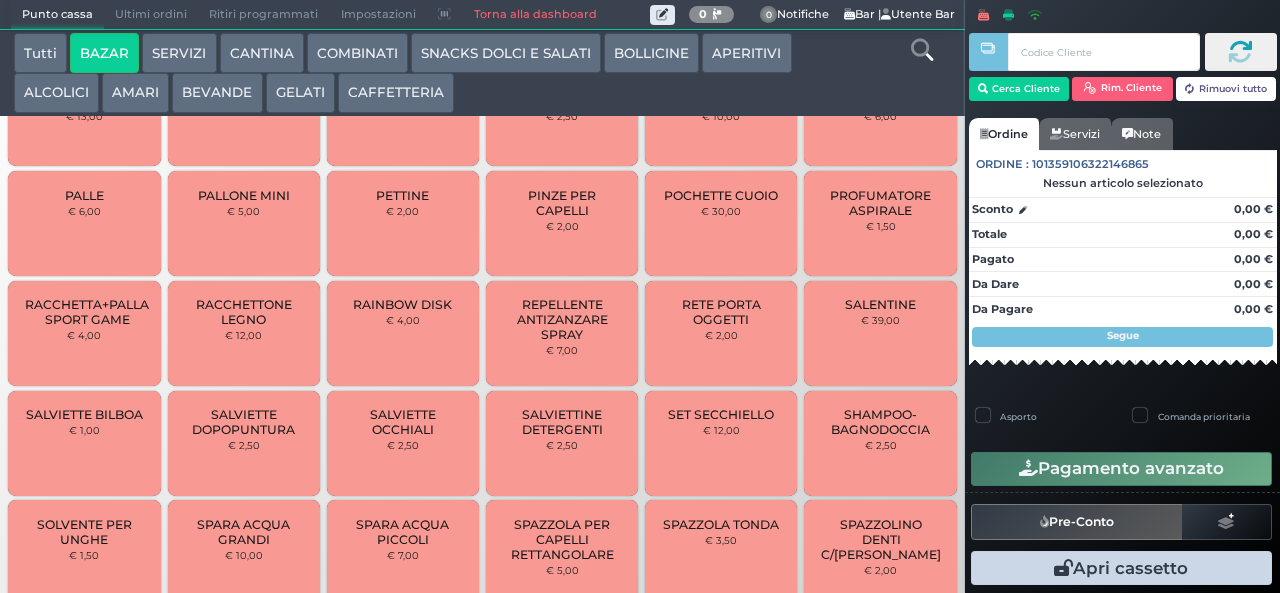 click on "SALENTINE" at bounding box center [880, 304] 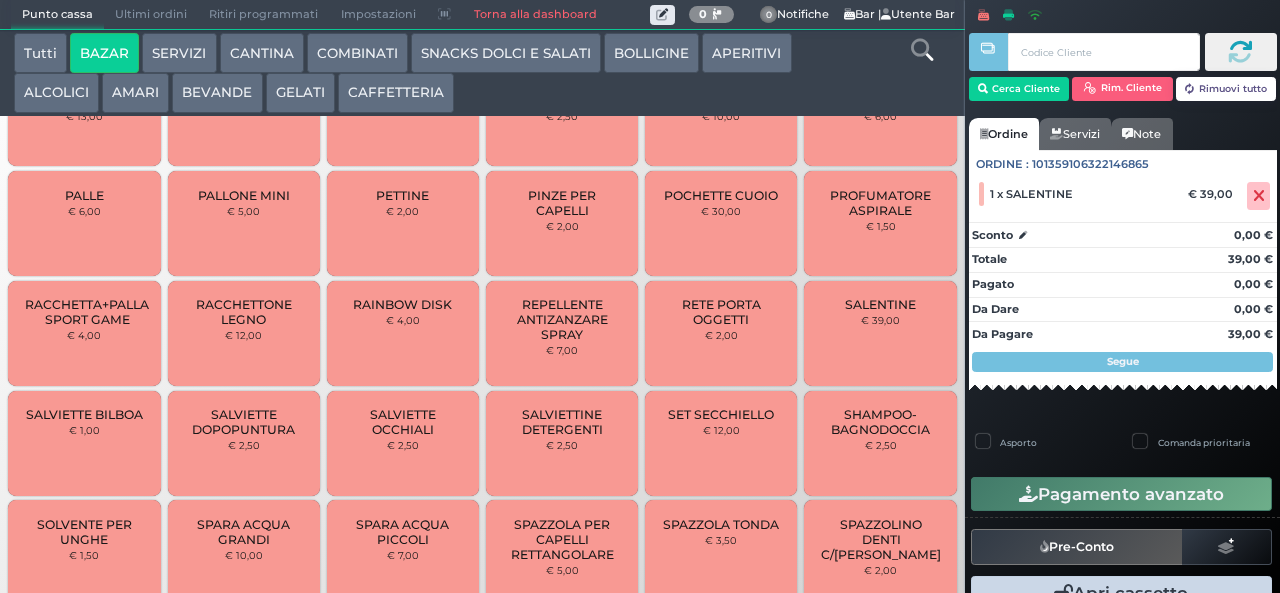 scroll, scrollTop: 1538, scrollLeft: 0, axis: vertical 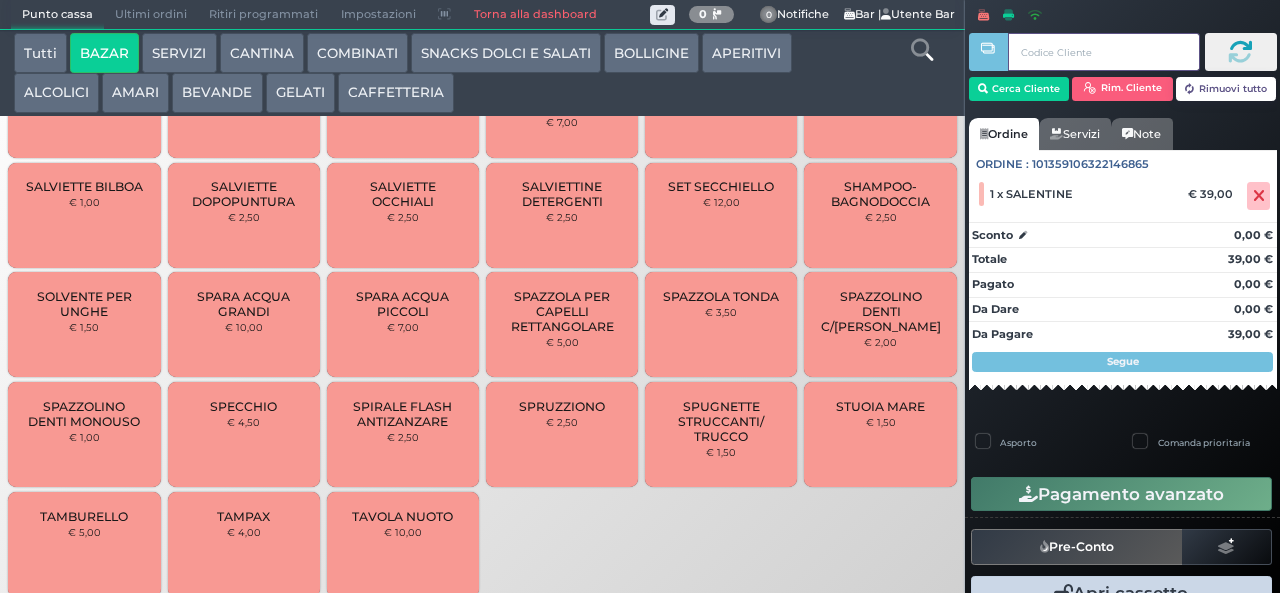 type 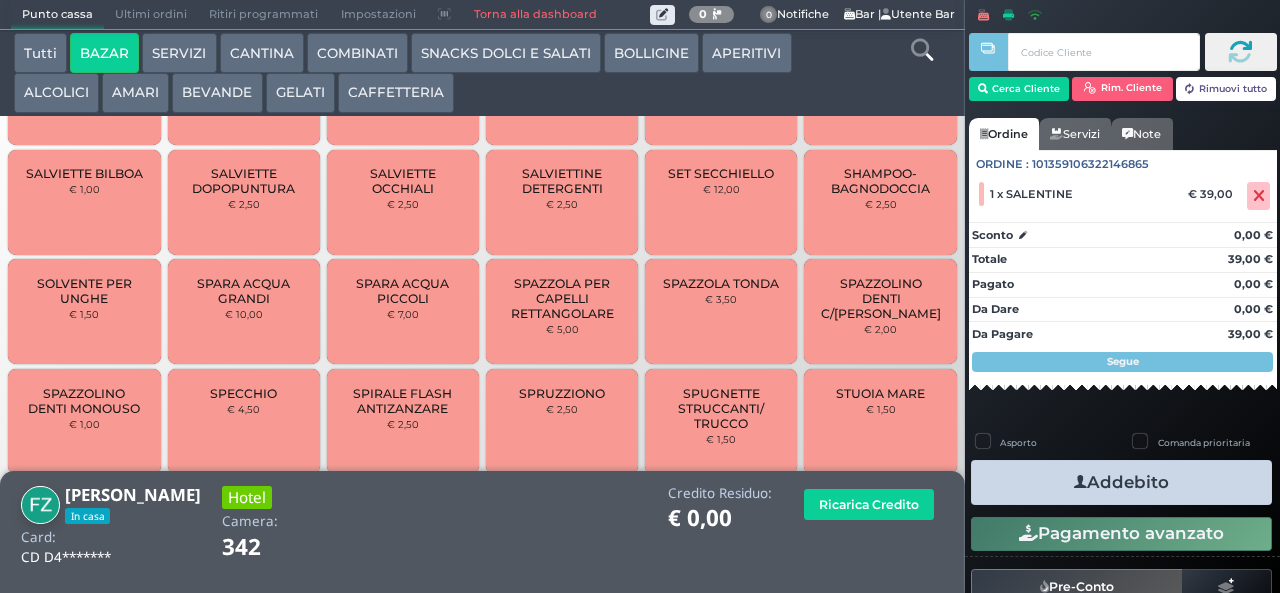 click on "Addebito" at bounding box center [1121, 482] 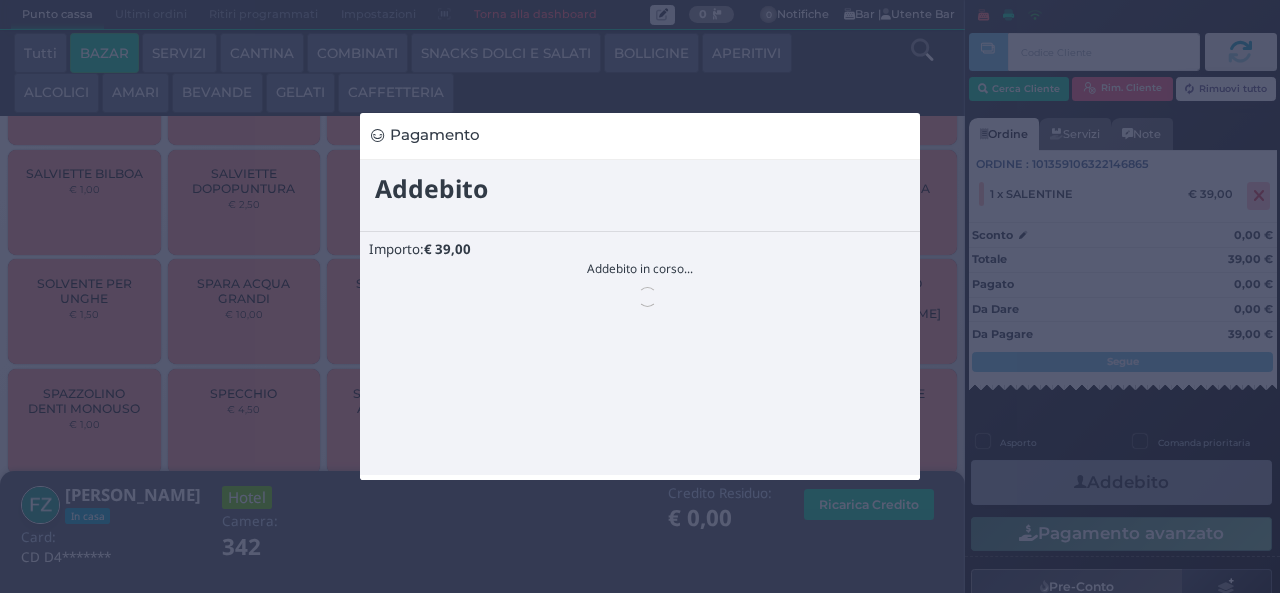 scroll, scrollTop: 0, scrollLeft: 0, axis: both 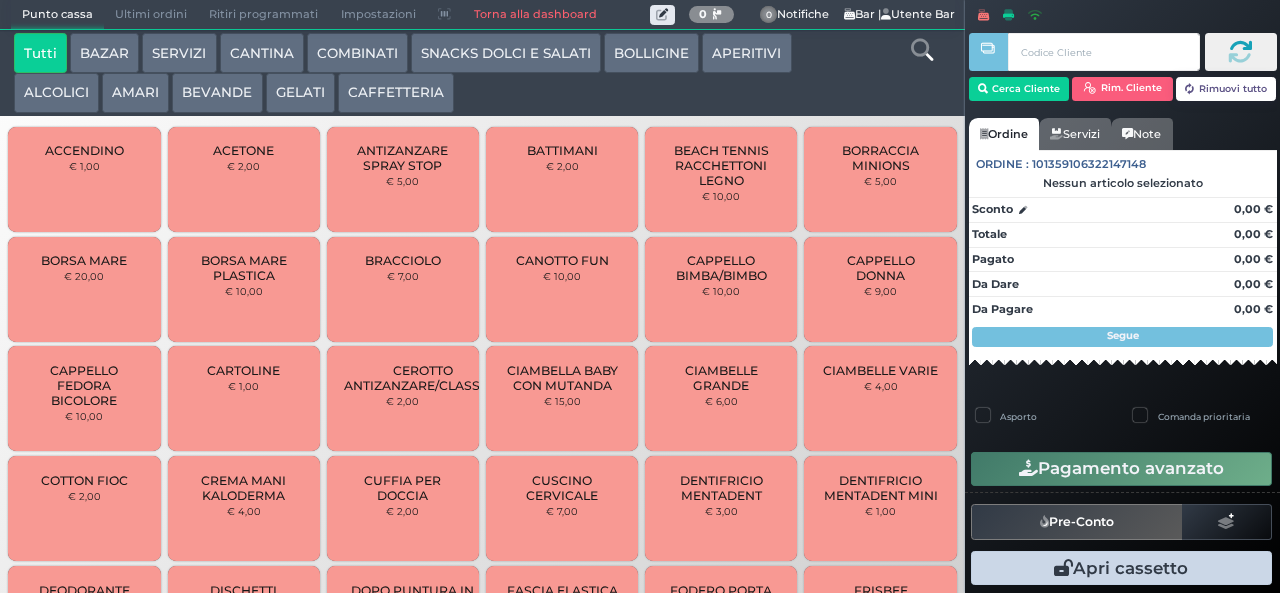 click on "BAZAR" at bounding box center (104, 53) 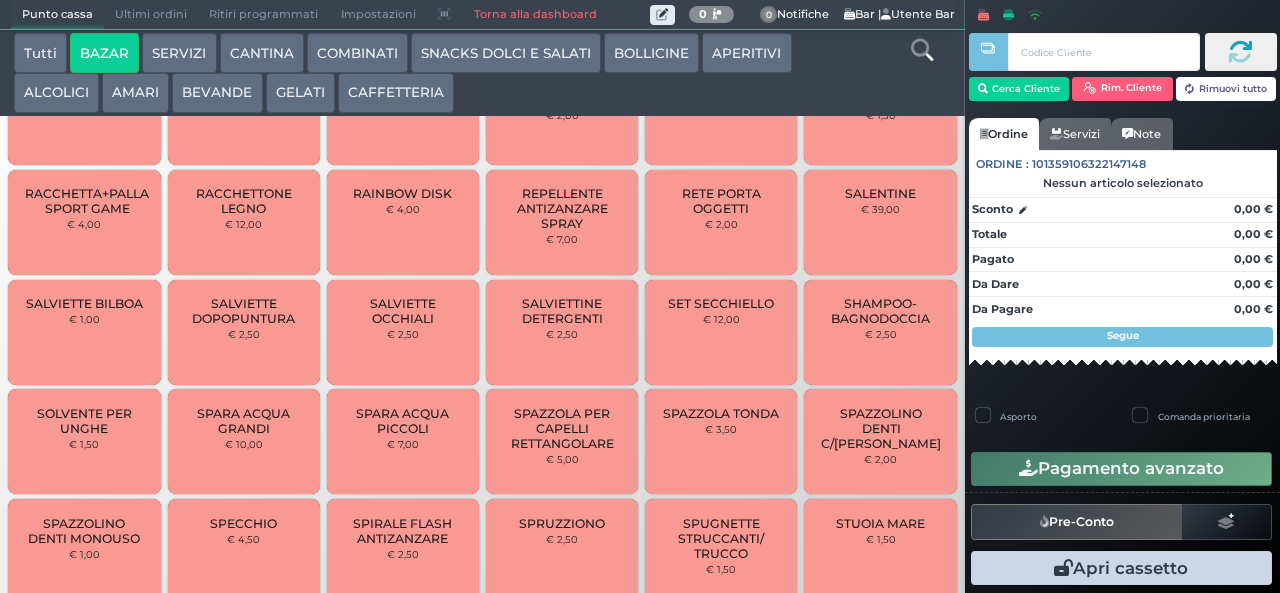 scroll, scrollTop: 1357, scrollLeft: 0, axis: vertical 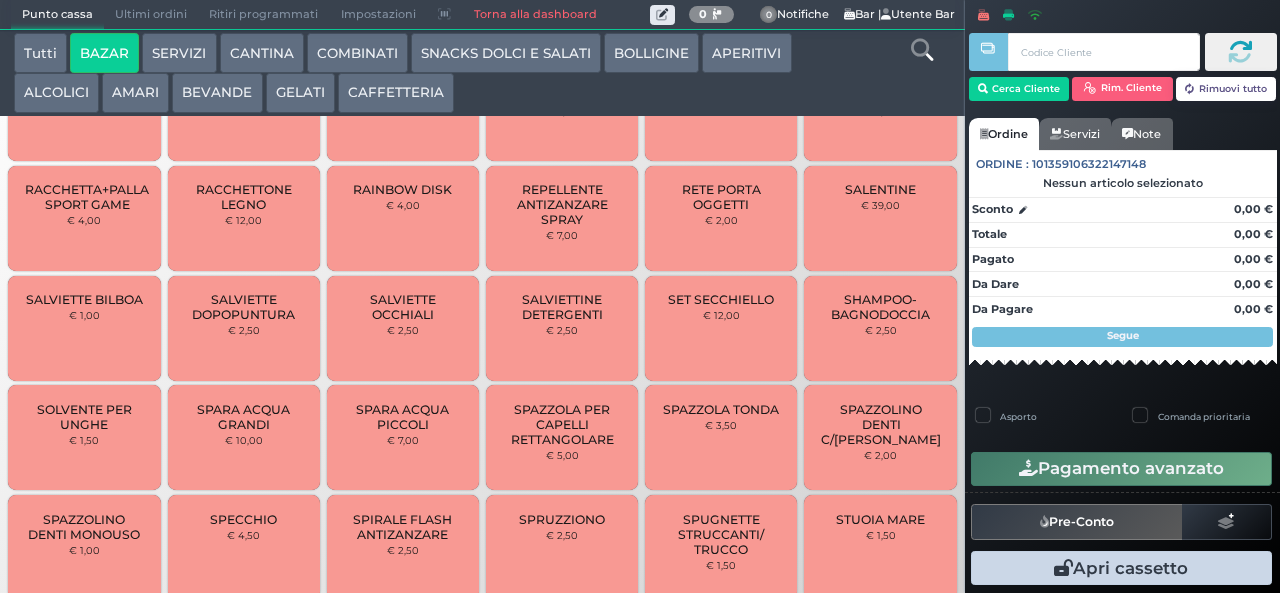 click on "SALENTINE
€ 39,00" at bounding box center (880, 218) 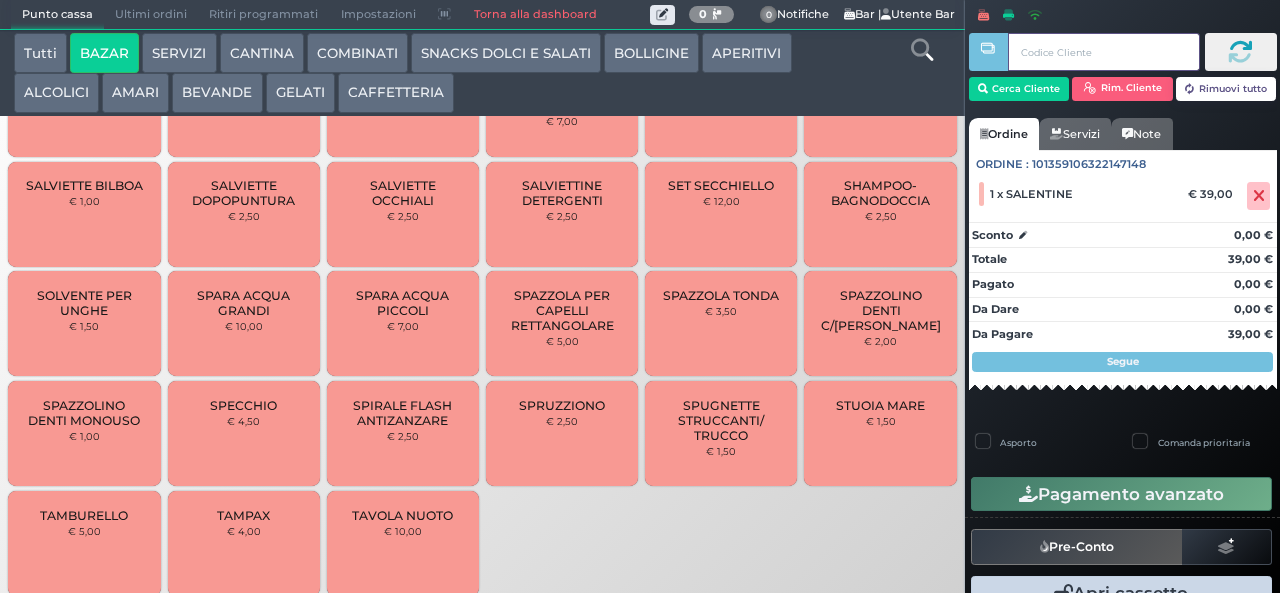 type 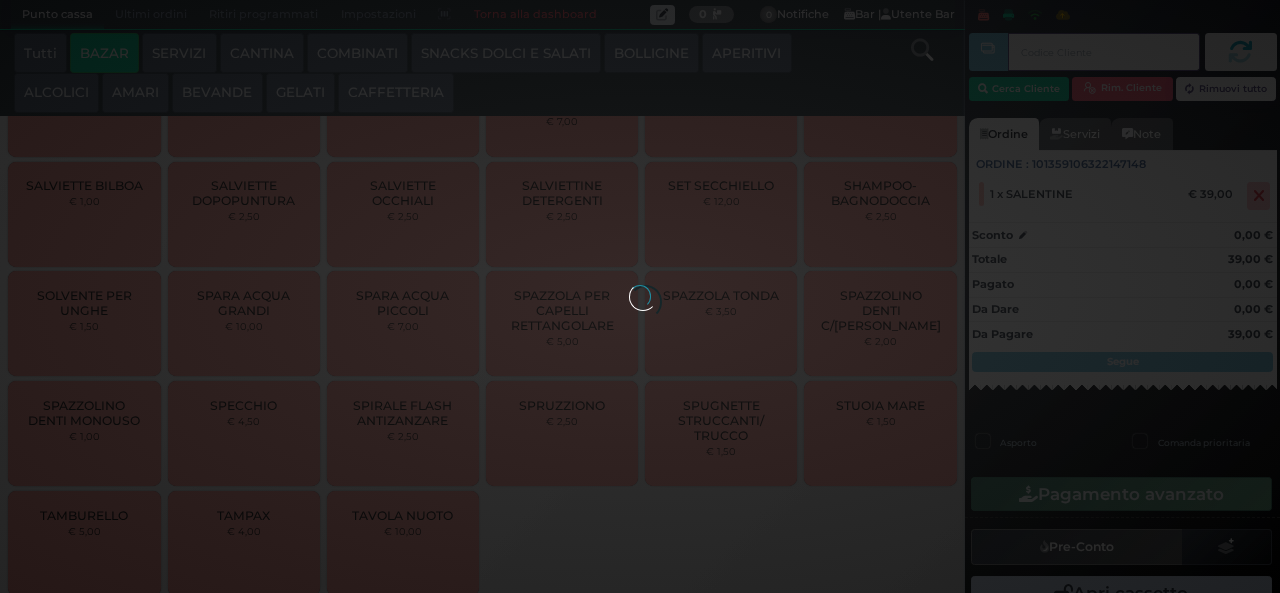 scroll, scrollTop: 1538, scrollLeft: 0, axis: vertical 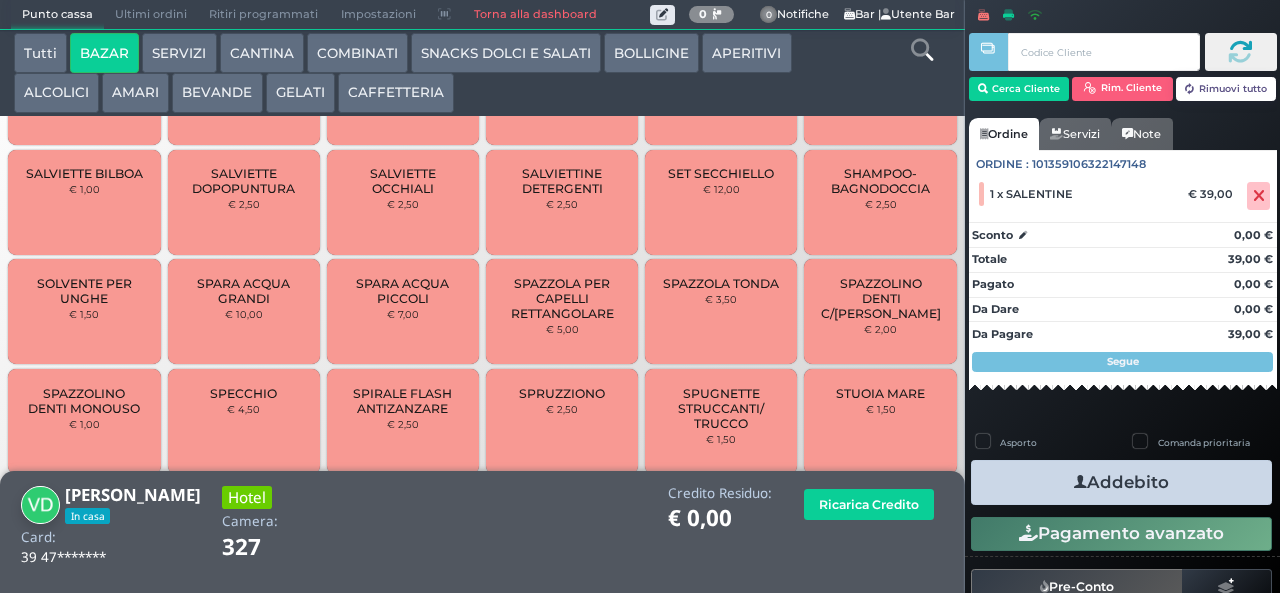 click at bounding box center (1080, 482) 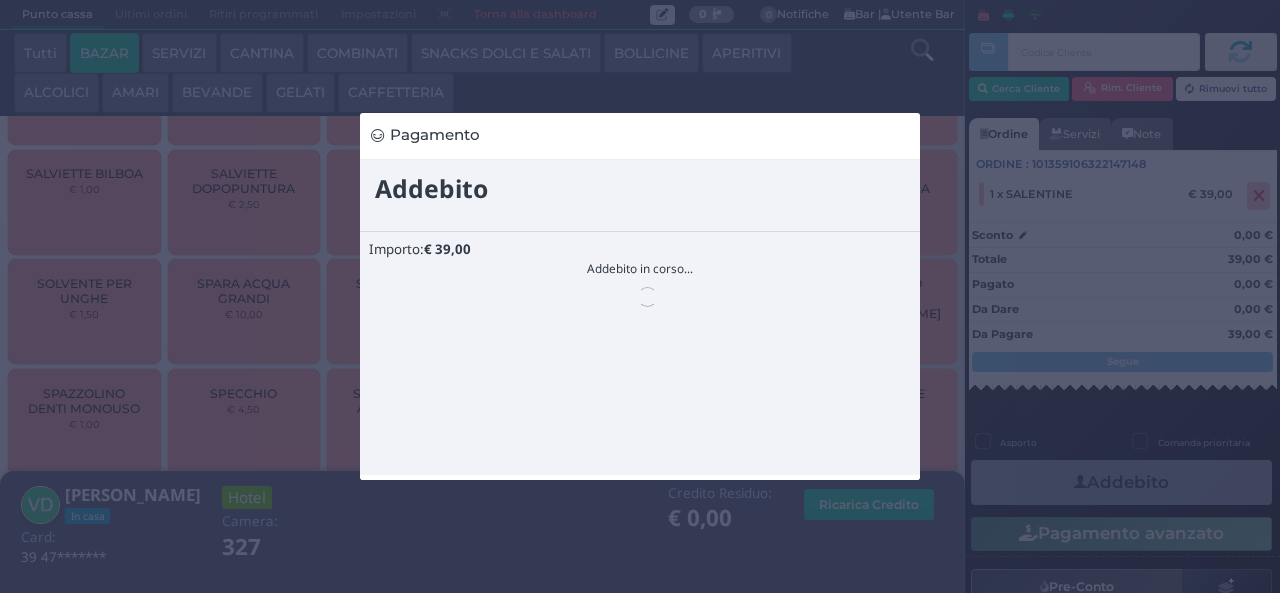 scroll, scrollTop: 0, scrollLeft: 0, axis: both 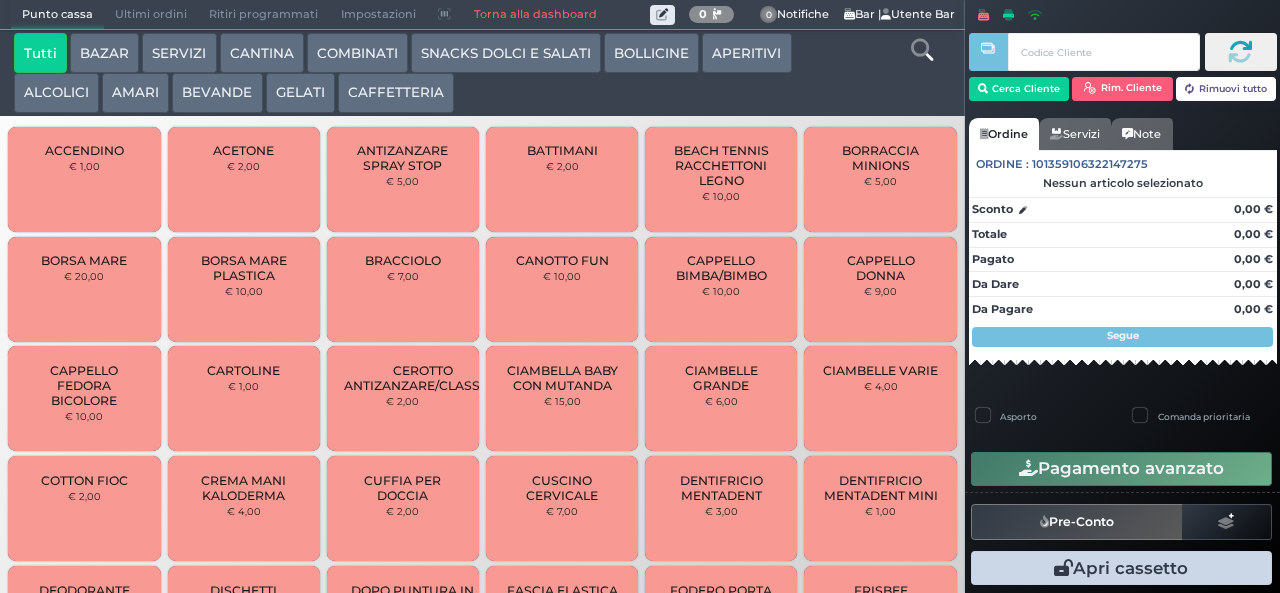click on "BEVANDE" at bounding box center [217, 93] 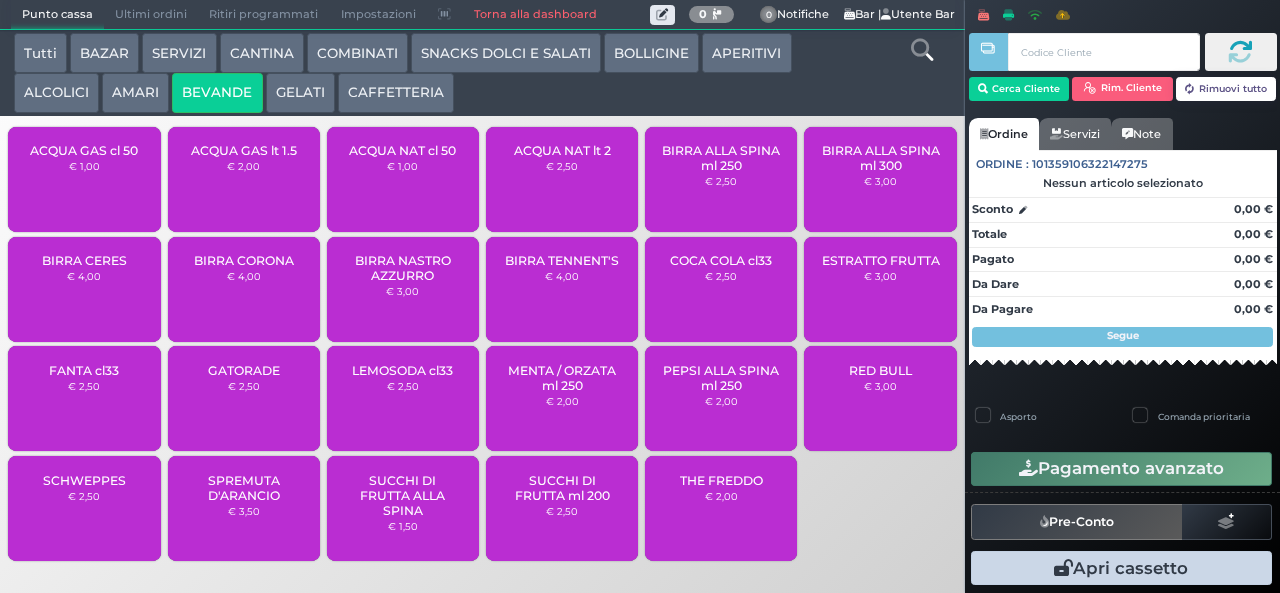 click on "ACQUA GAS cl 50" at bounding box center (84, 150) 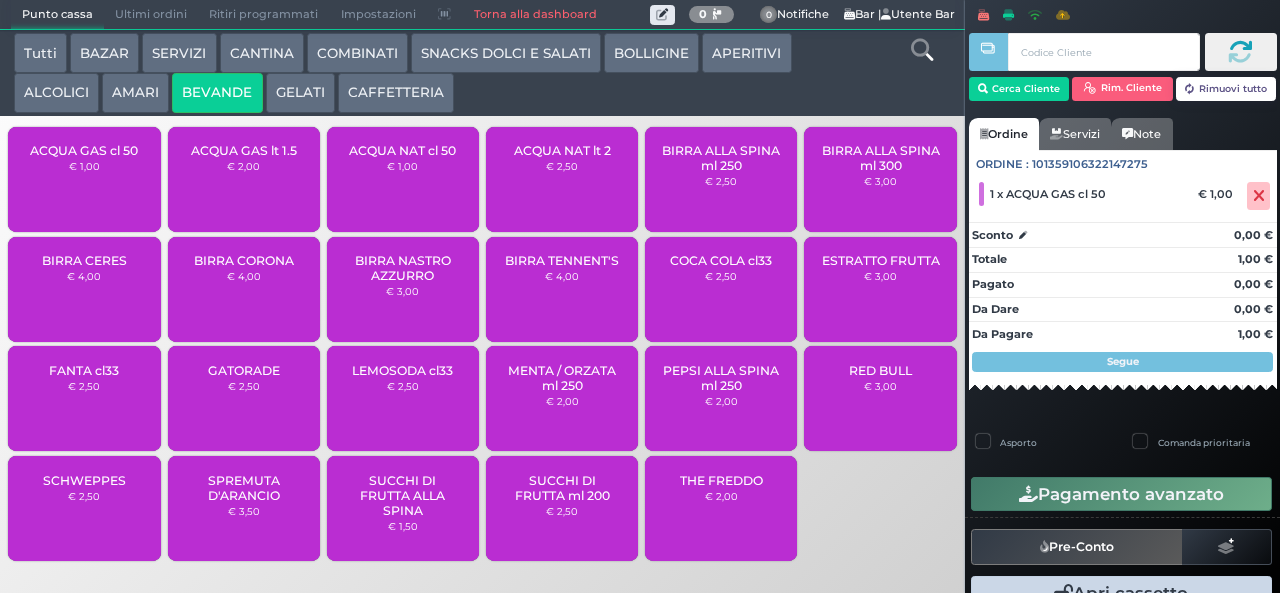 click on "ACQUA GAS cl 50" at bounding box center [84, 150] 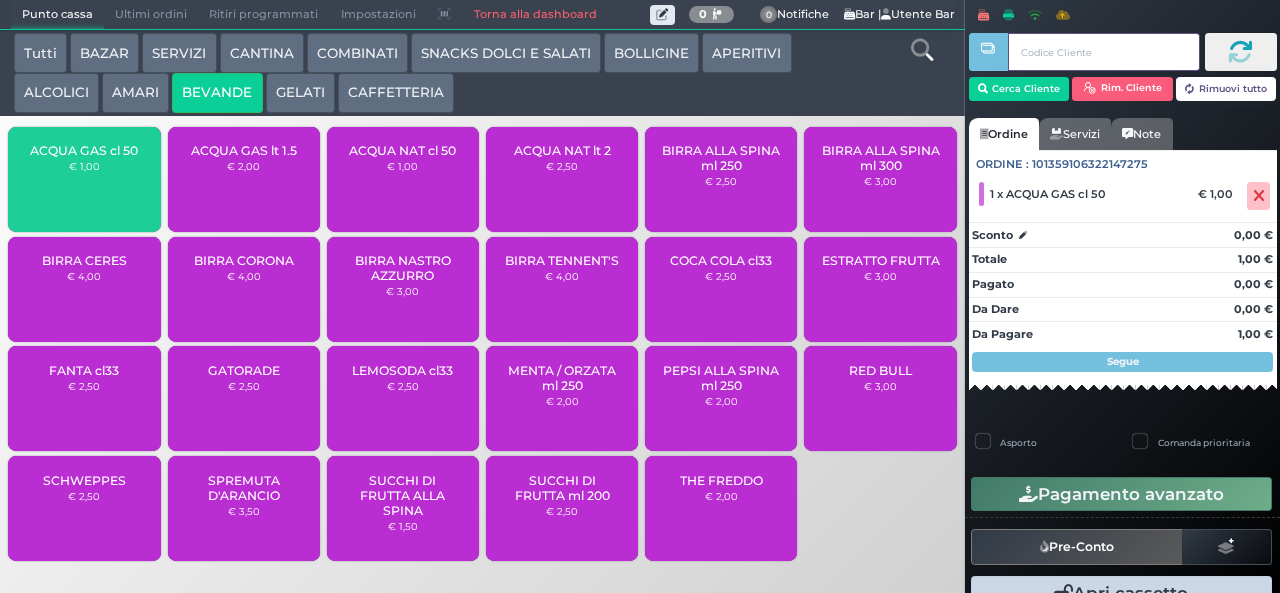 type 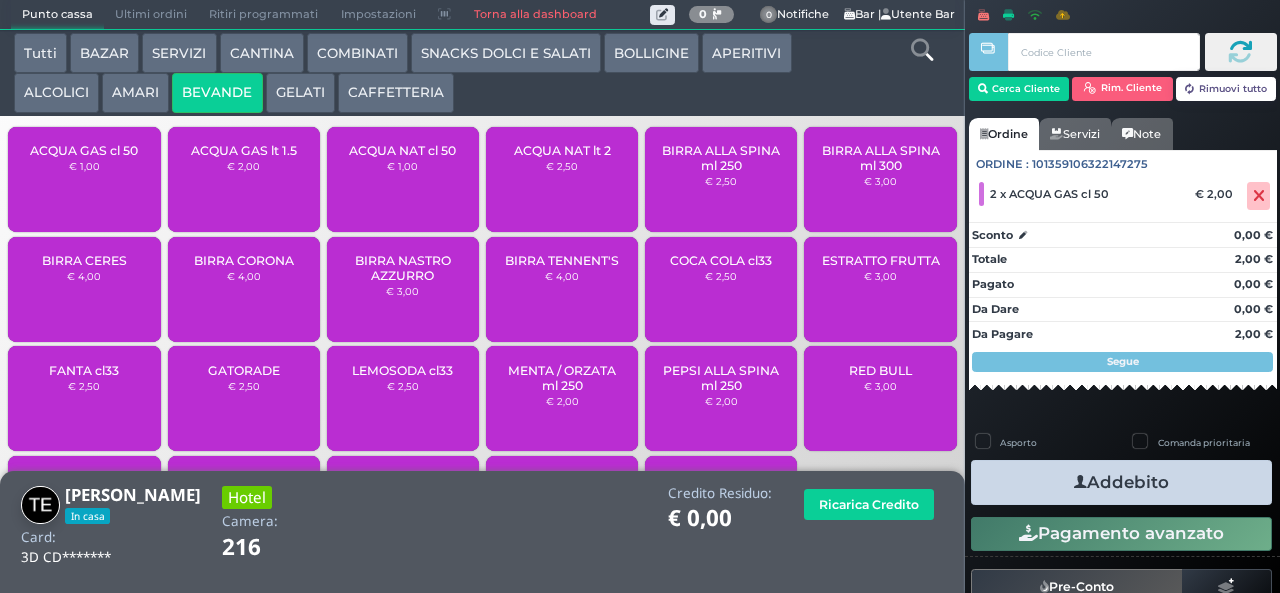 click at bounding box center (1080, 482) 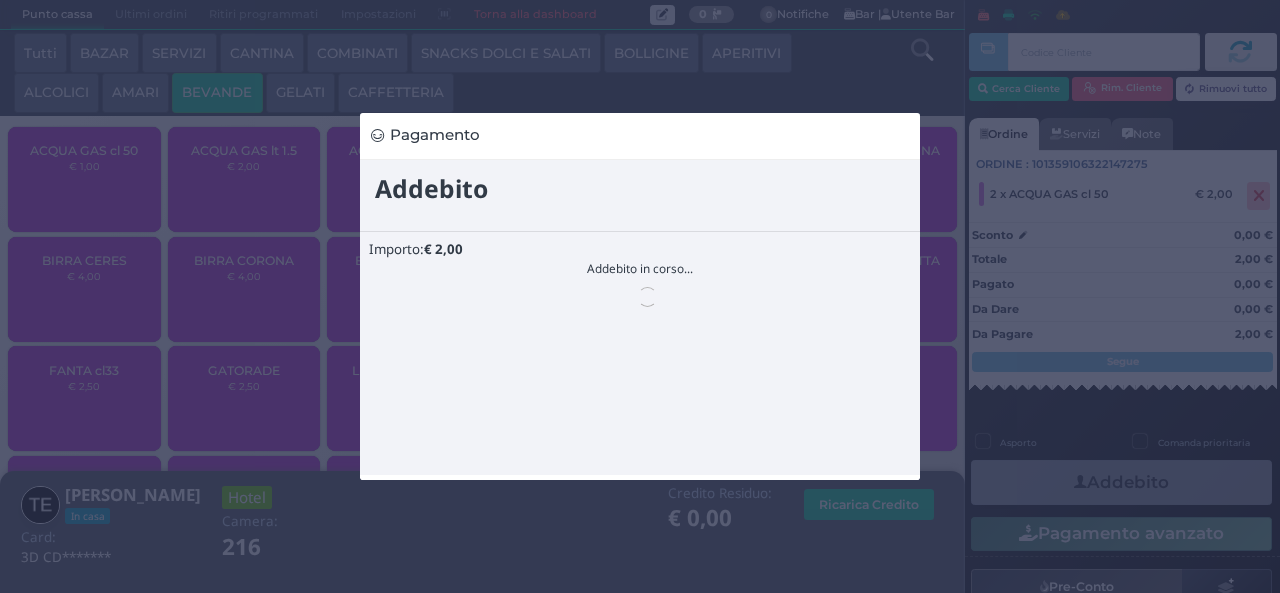 scroll, scrollTop: 0, scrollLeft: 0, axis: both 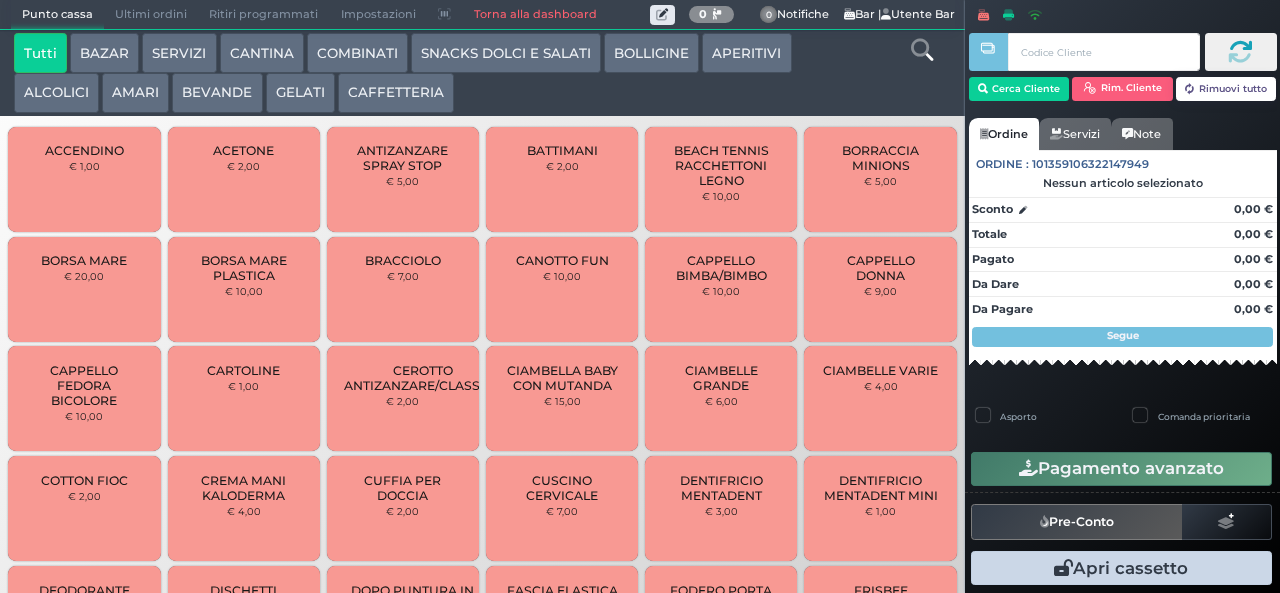 click on "ACCENDINO
€ 1,00
ACETONE
€ 2,00
ANTIZANZARE SPRAY STOP
€ 5,00
BATTIMANI
€ 2,00
BEACH TENNIS RACCHETTONI LEGNO
€ 10,00
BORRACCIA MINIONS
€ 5,00
BORSA MARE
€ 20,00
BORSA MARE PLASTICA
€ 10,00
BRACCIOLO
€ 7,00" at bounding box center (482, 2021) 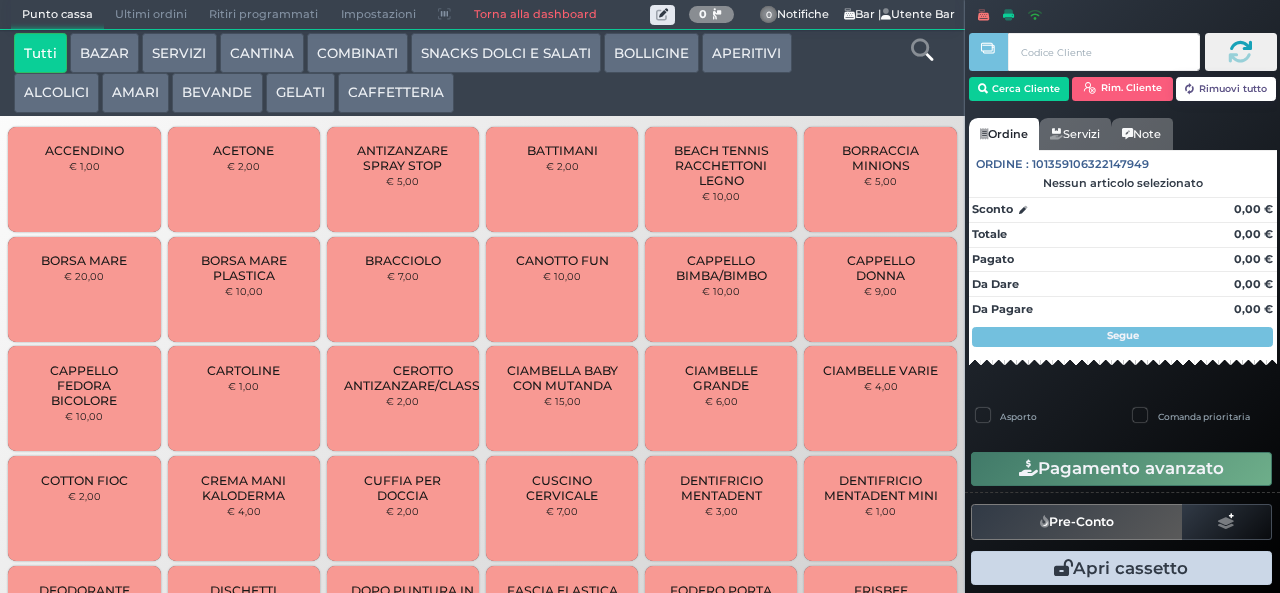 click on "GELATI" at bounding box center [300, 93] 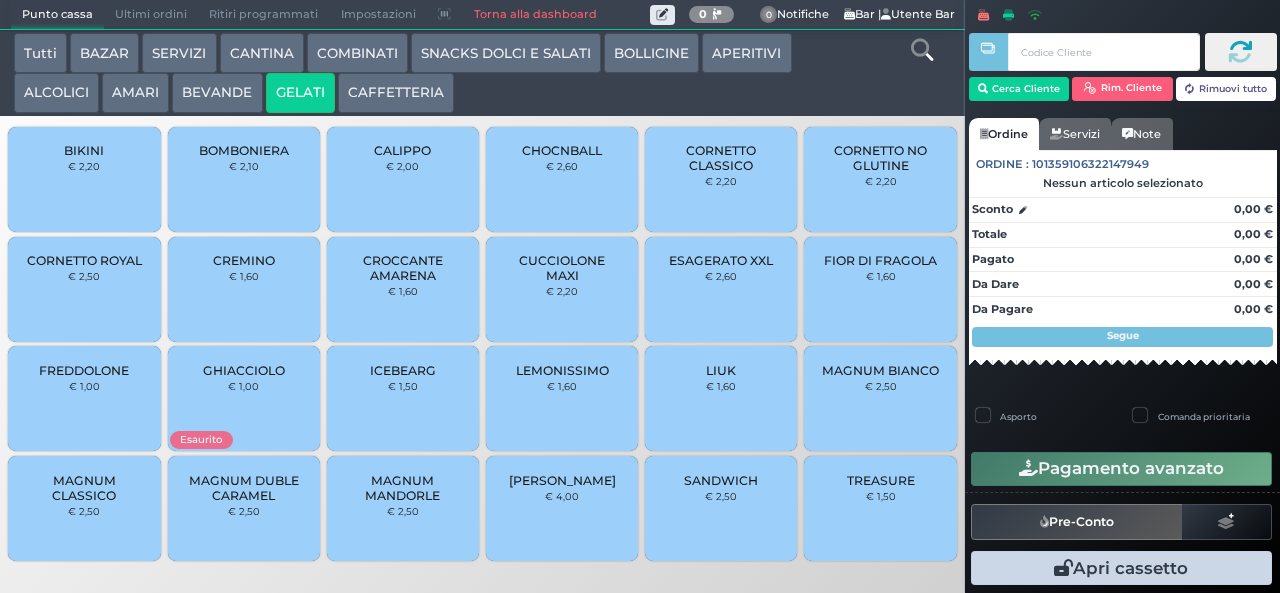 click on "FREDDOLONE" at bounding box center (84, 370) 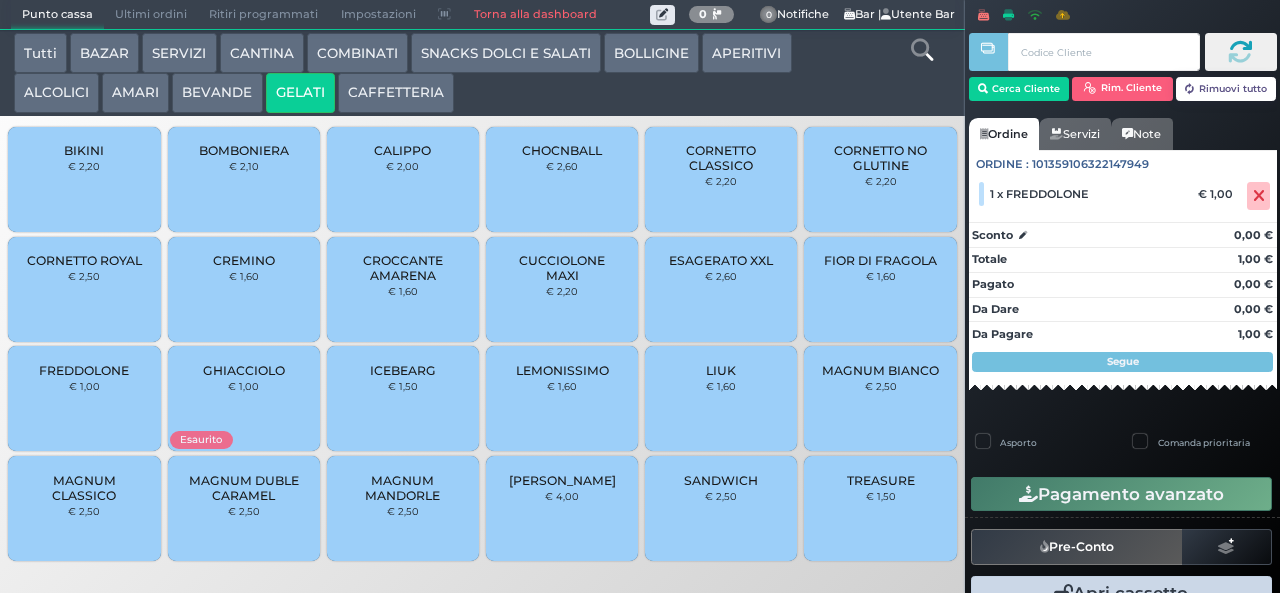 click on "FREDDOLONE" at bounding box center (84, 370) 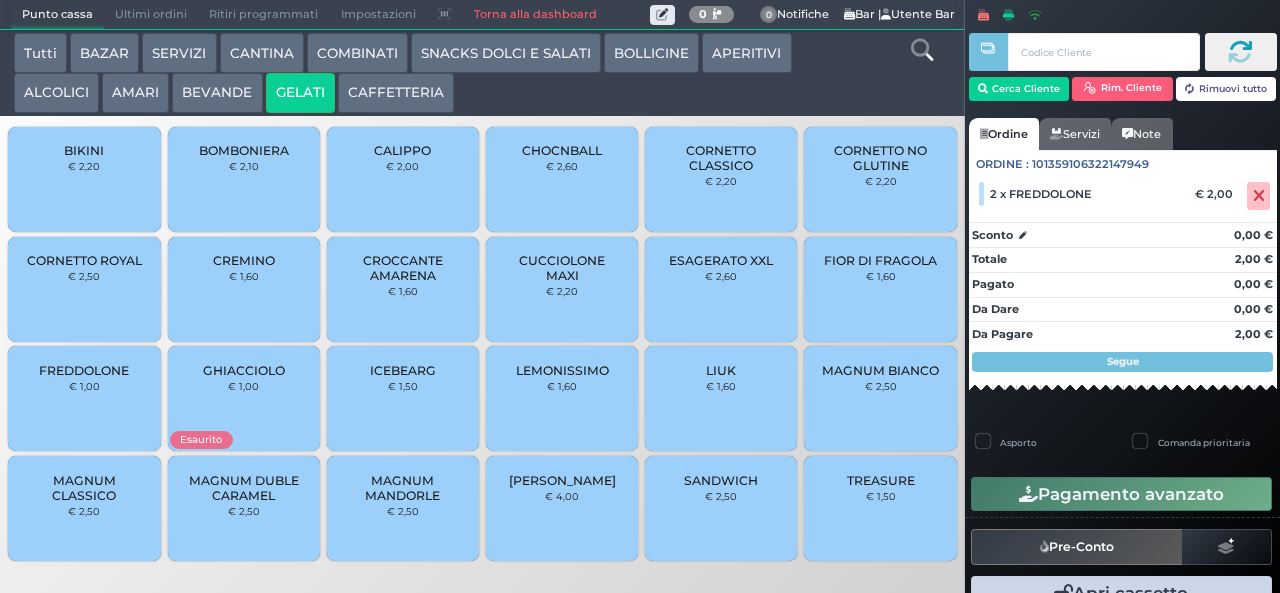 click on "FREDDOLONE" at bounding box center (84, 370) 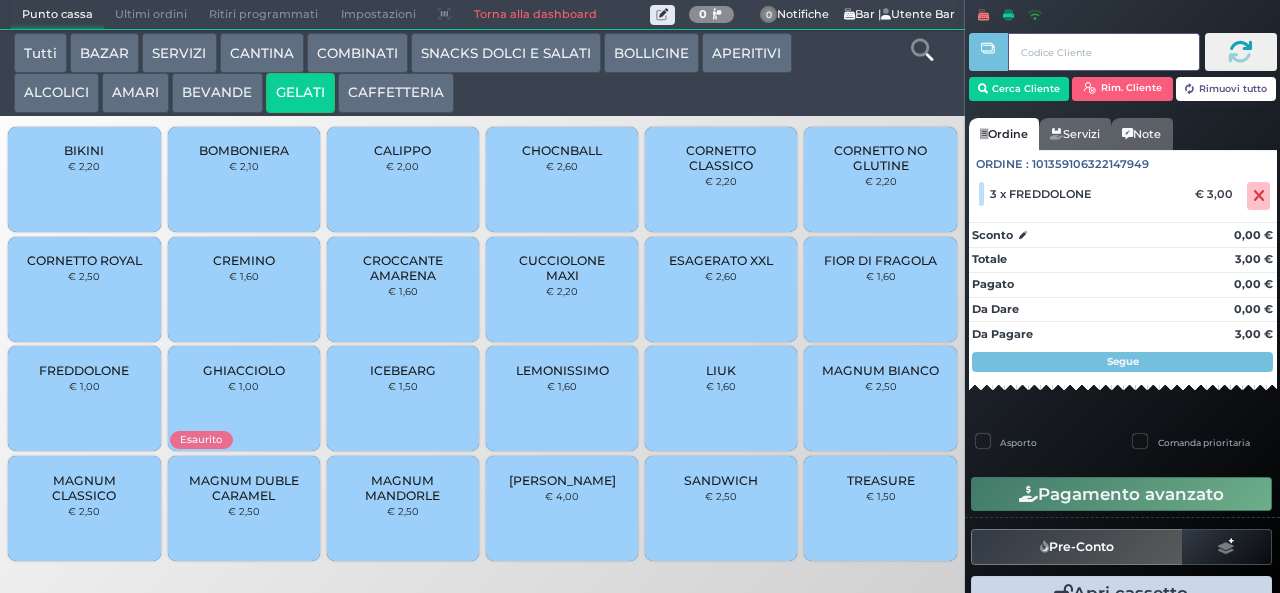 type 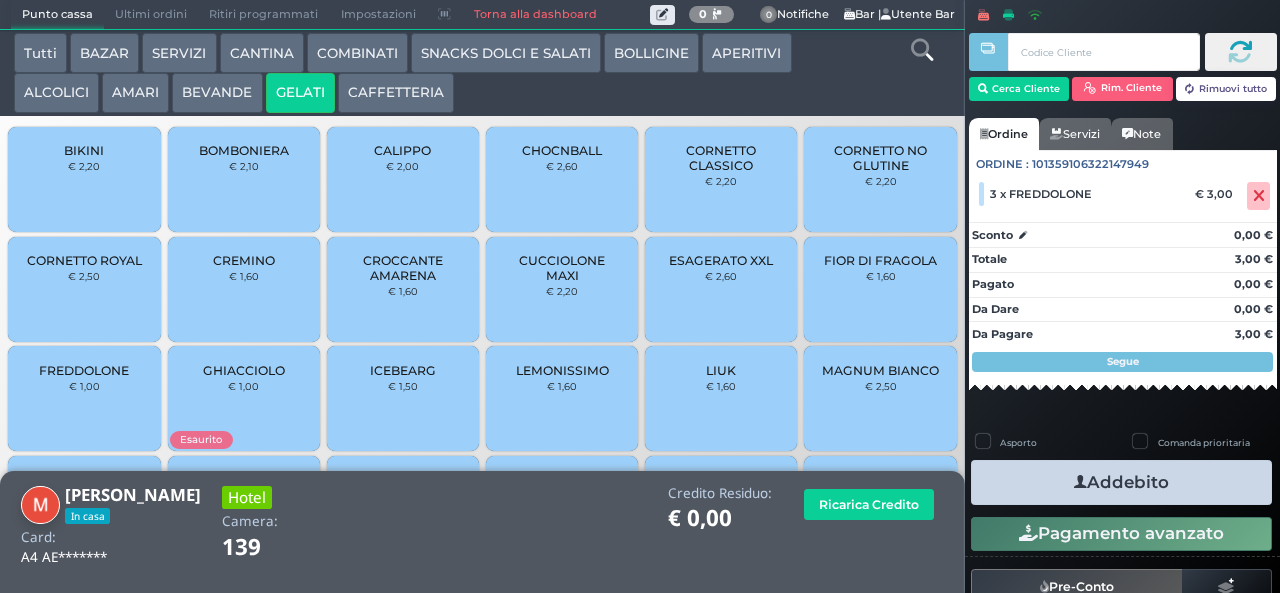 click at bounding box center (1080, 482) 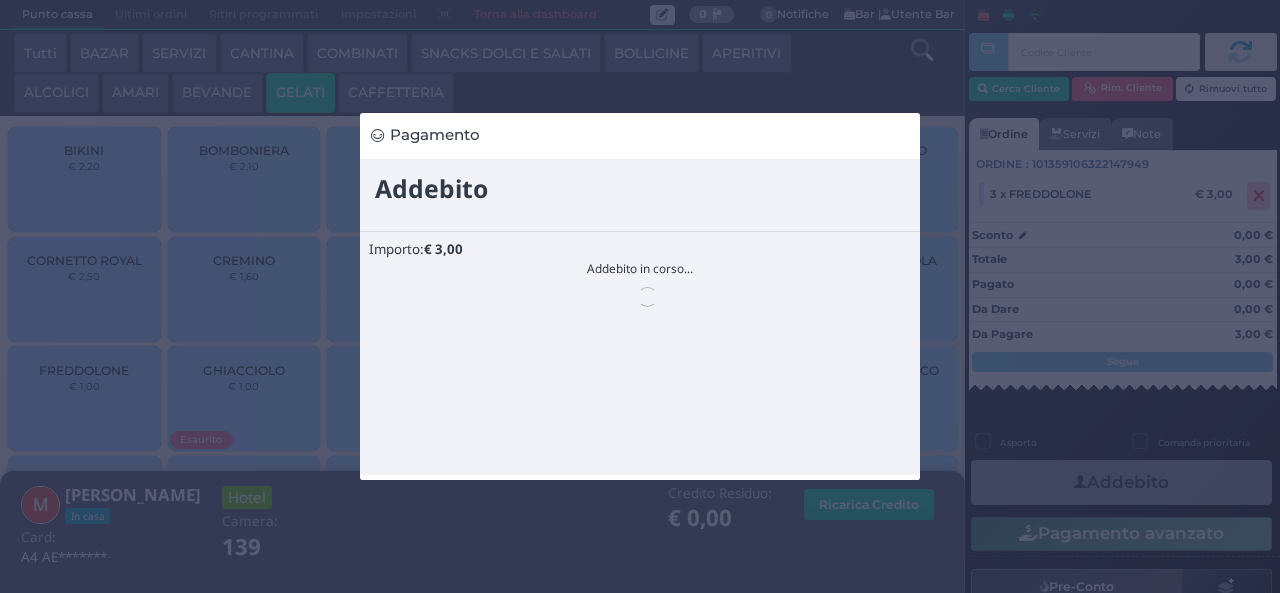 scroll, scrollTop: 0, scrollLeft: 0, axis: both 